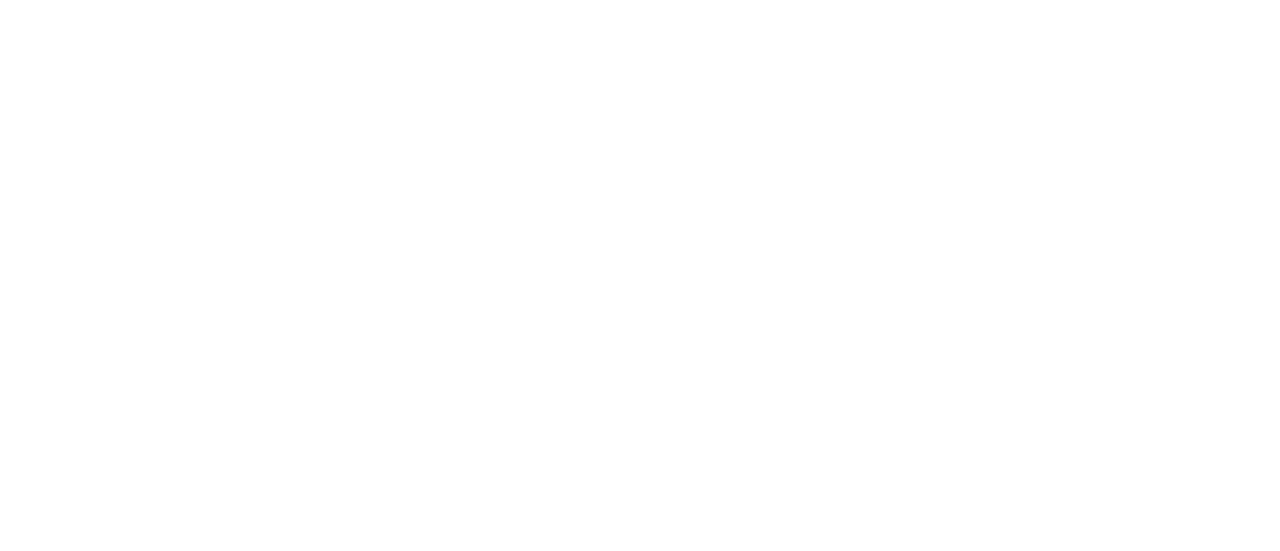 scroll, scrollTop: 0, scrollLeft: 0, axis: both 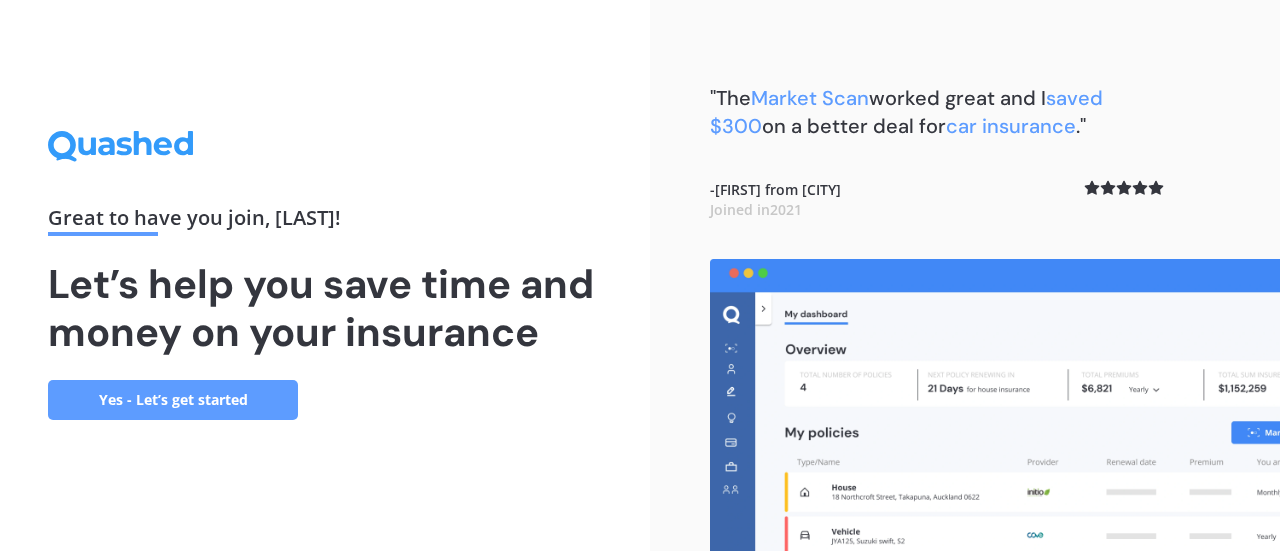 click on "Yes - Let’s get started" at bounding box center [173, 400] 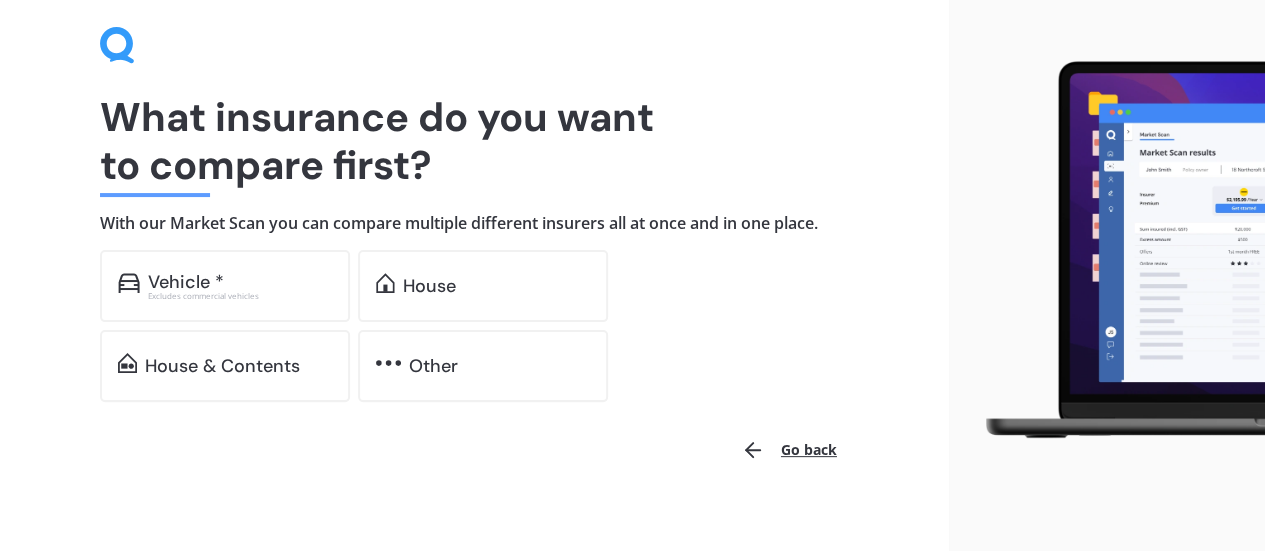 scroll, scrollTop: 90, scrollLeft: 0, axis: vertical 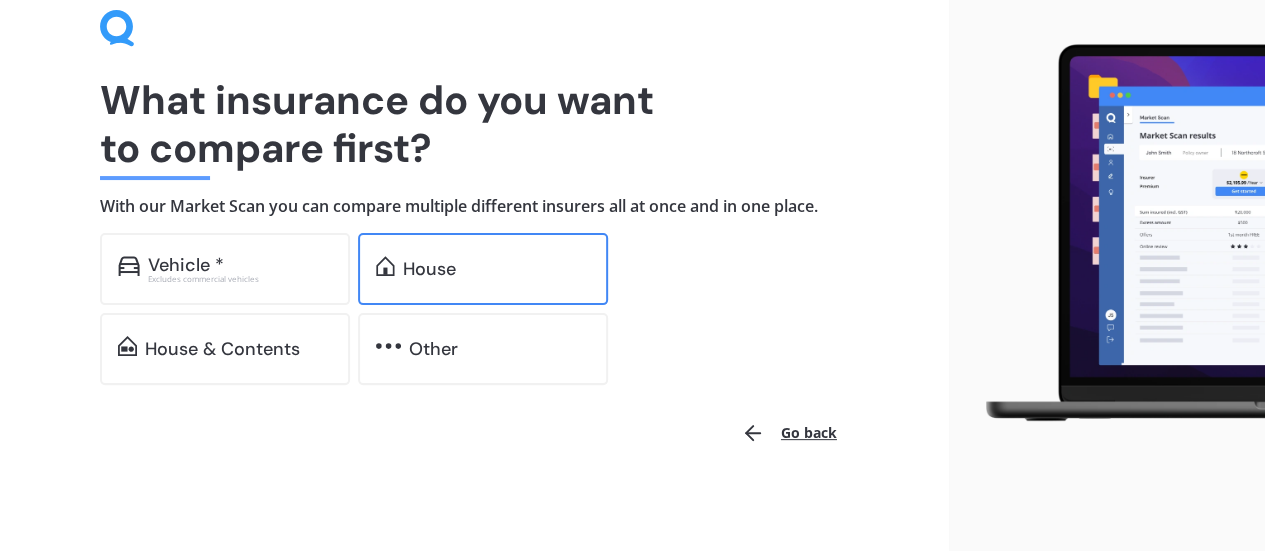 click on "House" at bounding box center [483, 269] 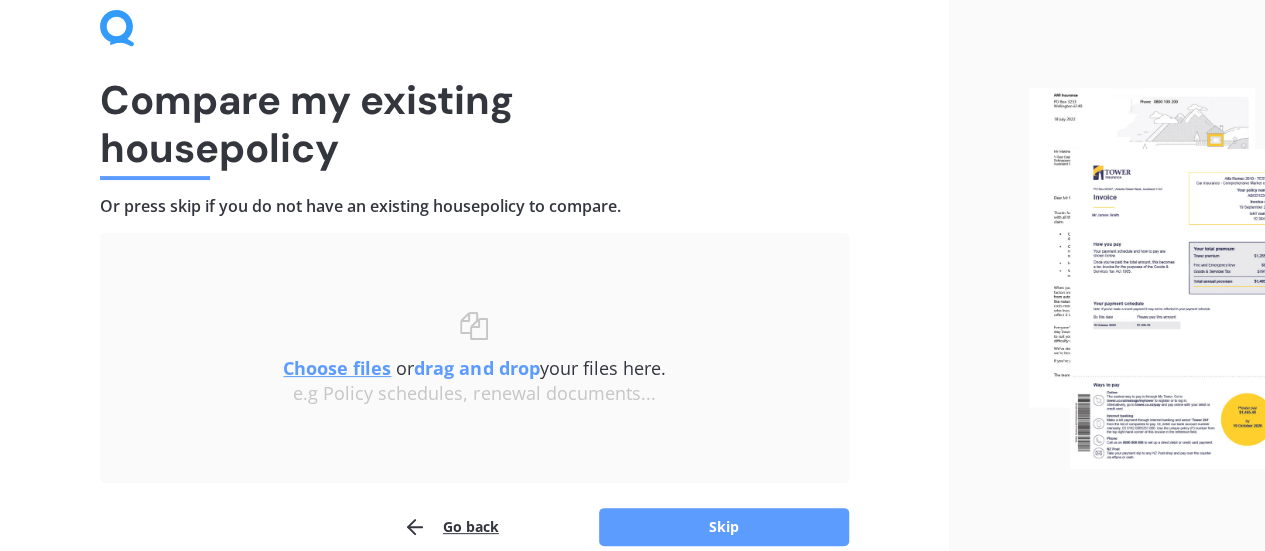 scroll, scrollTop: 185, scrollLeft: 0, axis: vertical 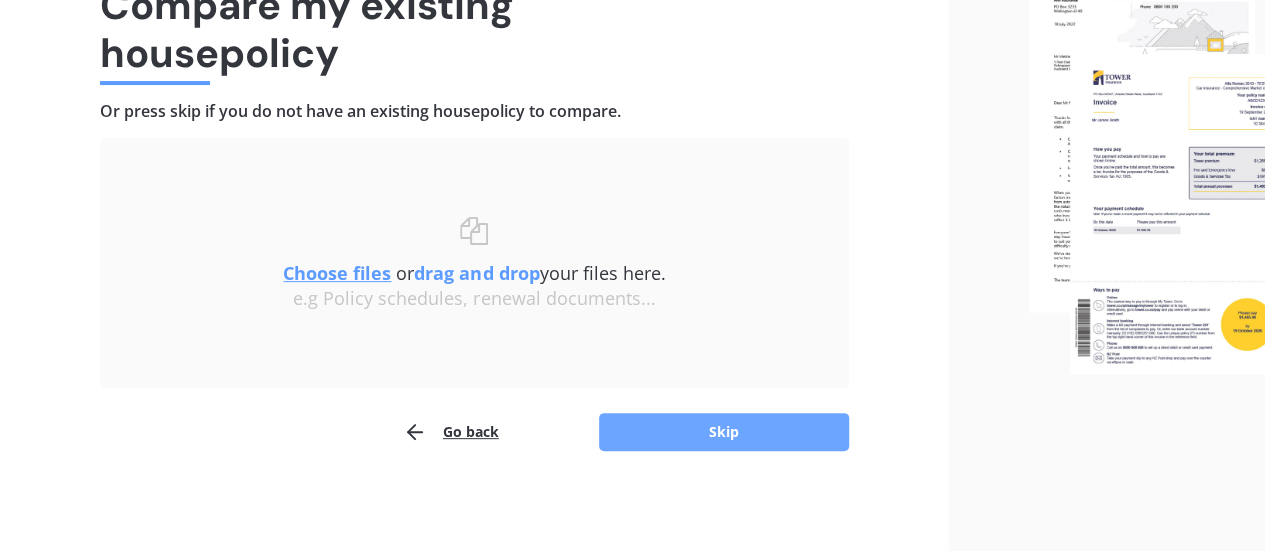 click on "Skip" at bounding box center (724, 432) 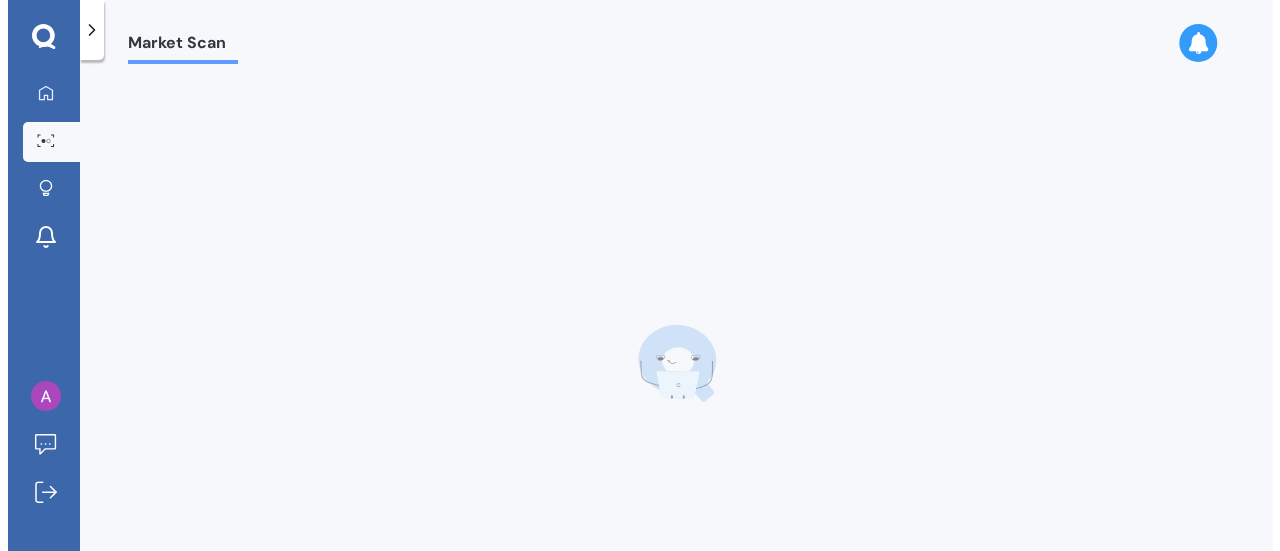 scroll, scrollTop: 0, scrollLeft: 0, axis: both 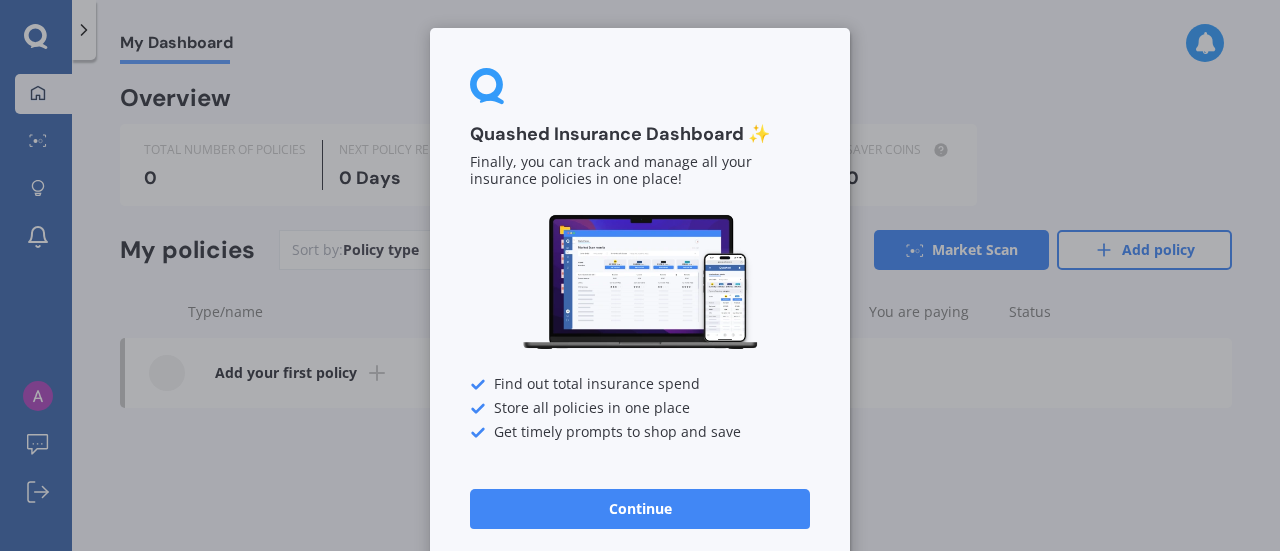 click on "Continue" at bounding box center [640, 509] 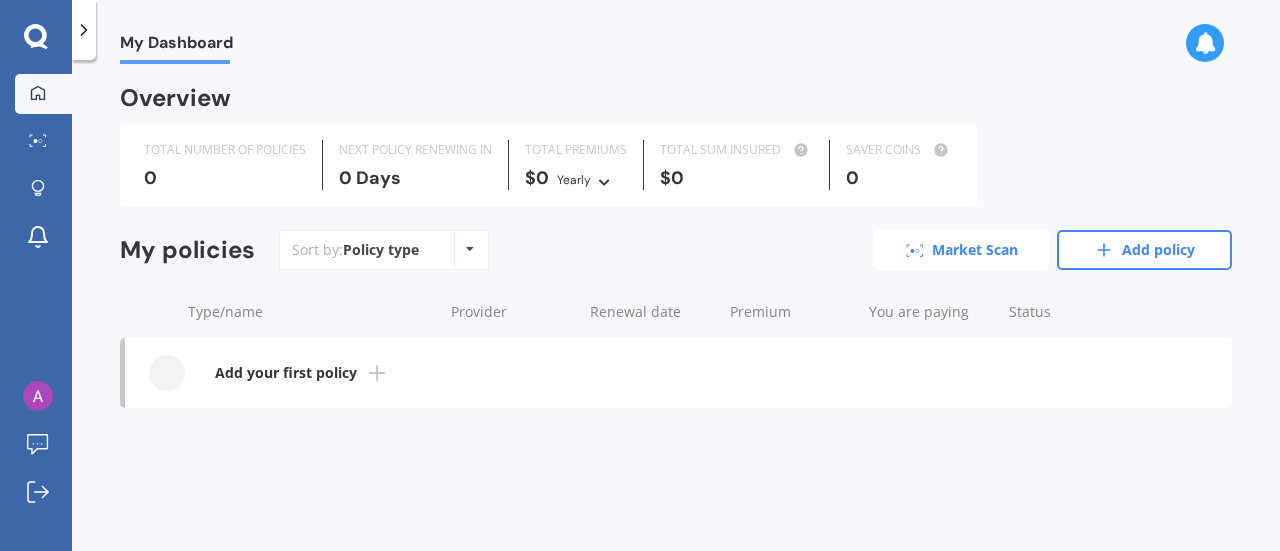 click on "Market Scan" at bounding box center [961, 250] 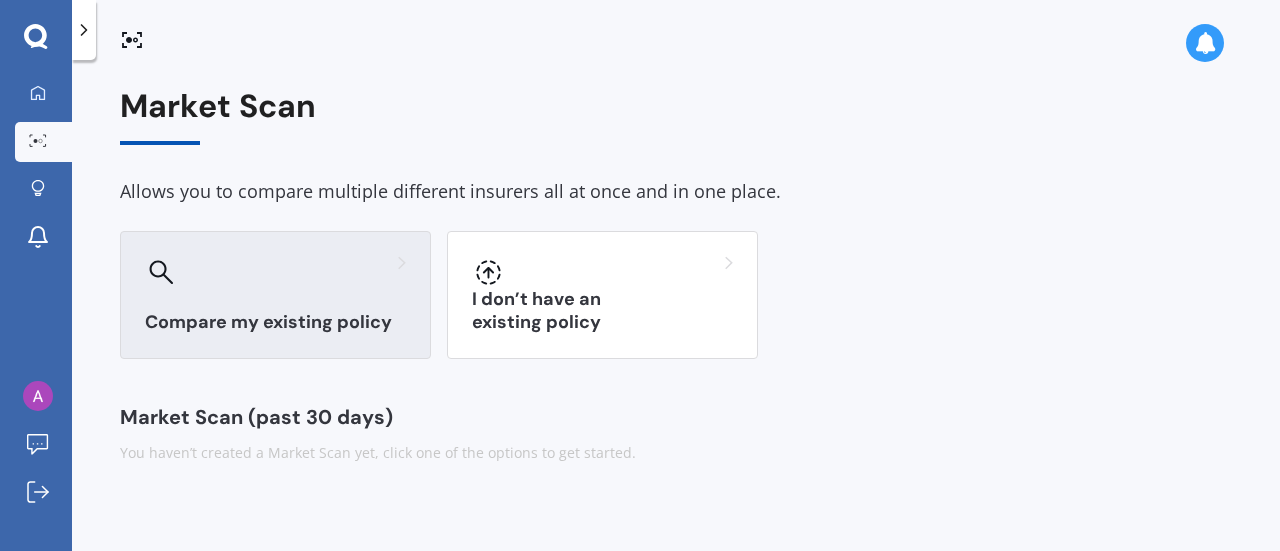 click on "Compare my existing policy" at bounding box center [275, 322] 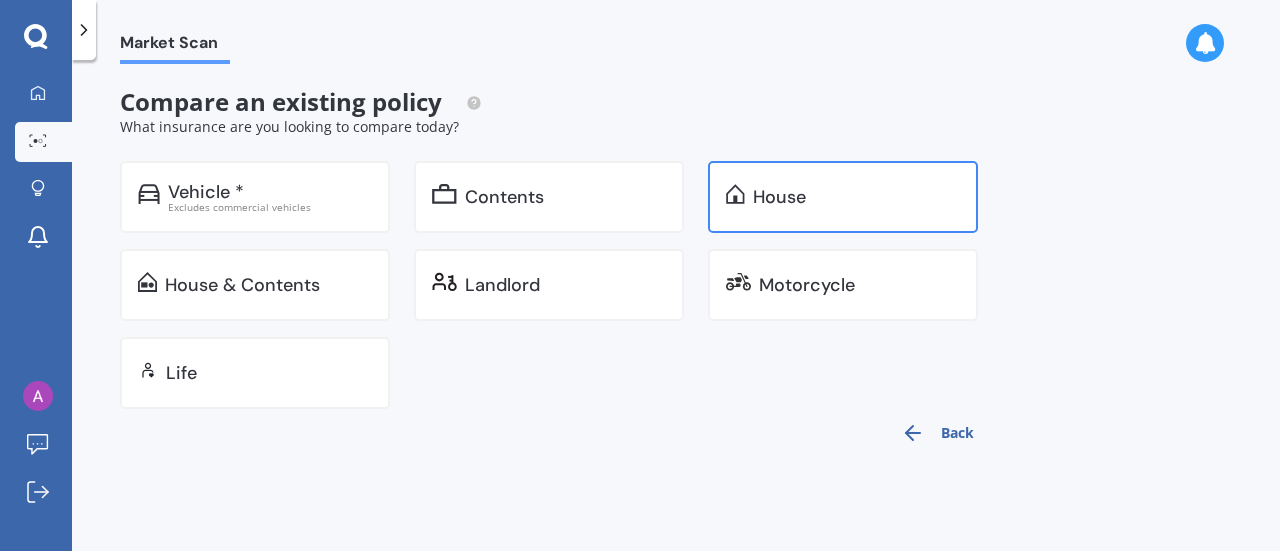 click on "House" at bounding box center [779, 197] 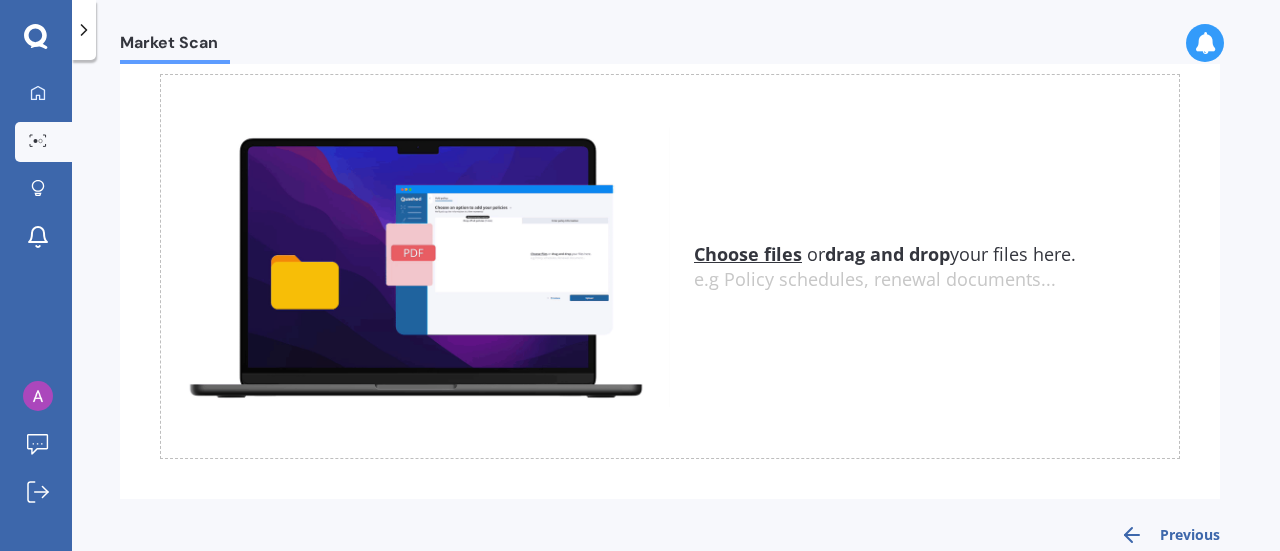 scroll, scrollTop: 172, scrollLeft: 0, axis: vertical 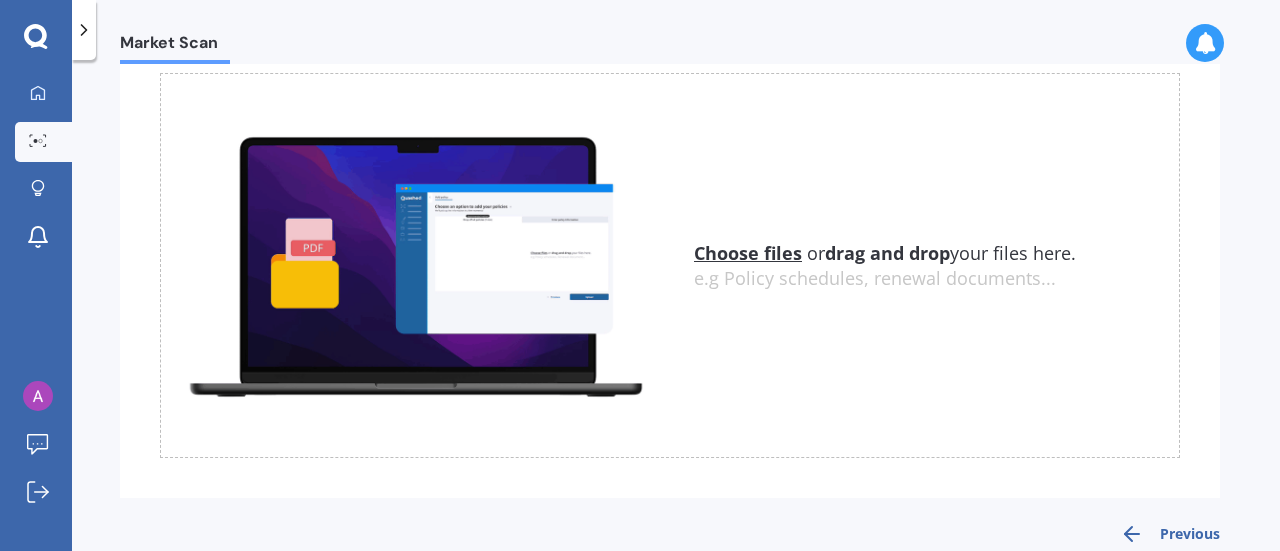 click on "Choose files" at bounding box center (748, 253) 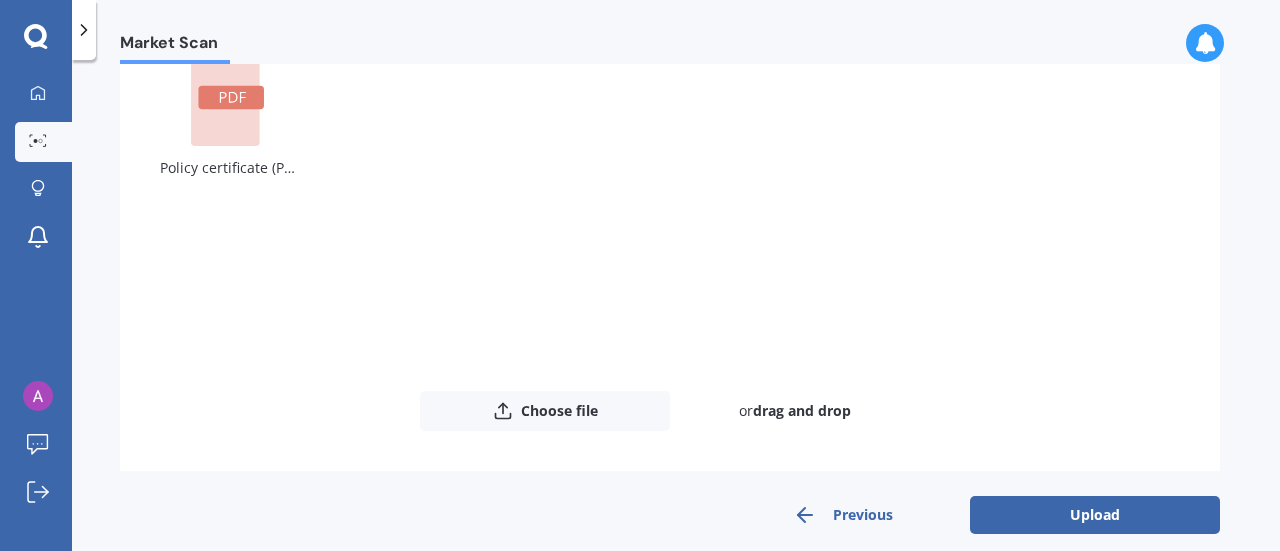 scroll, scrollTop: 218, scrollLeft: 0, axis: vertical 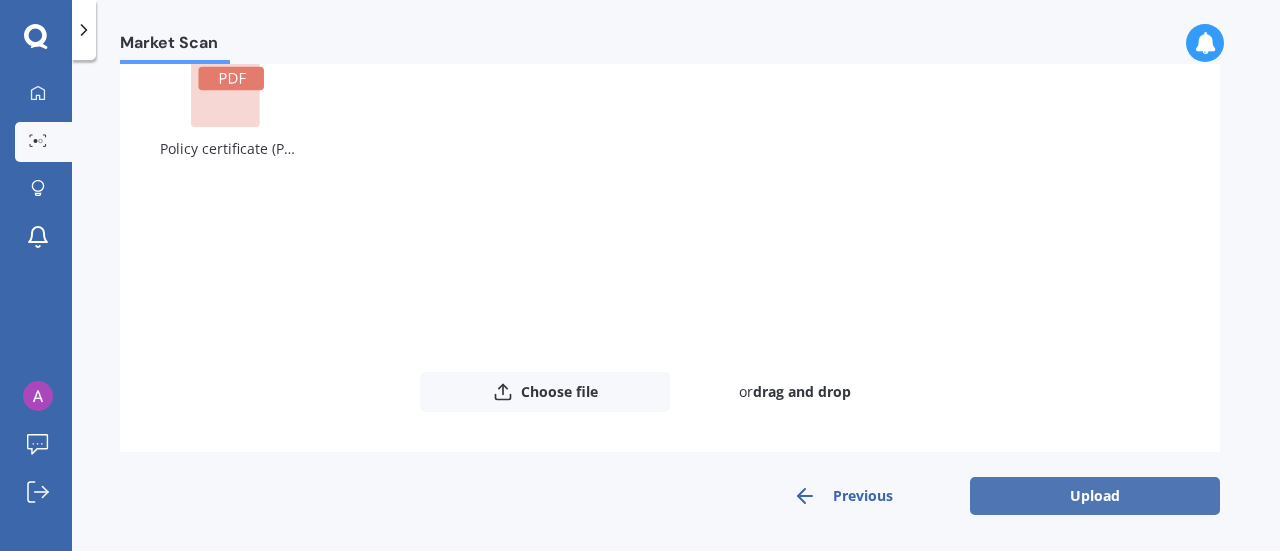 click on "Upload" at bounding box center (1095, 496) 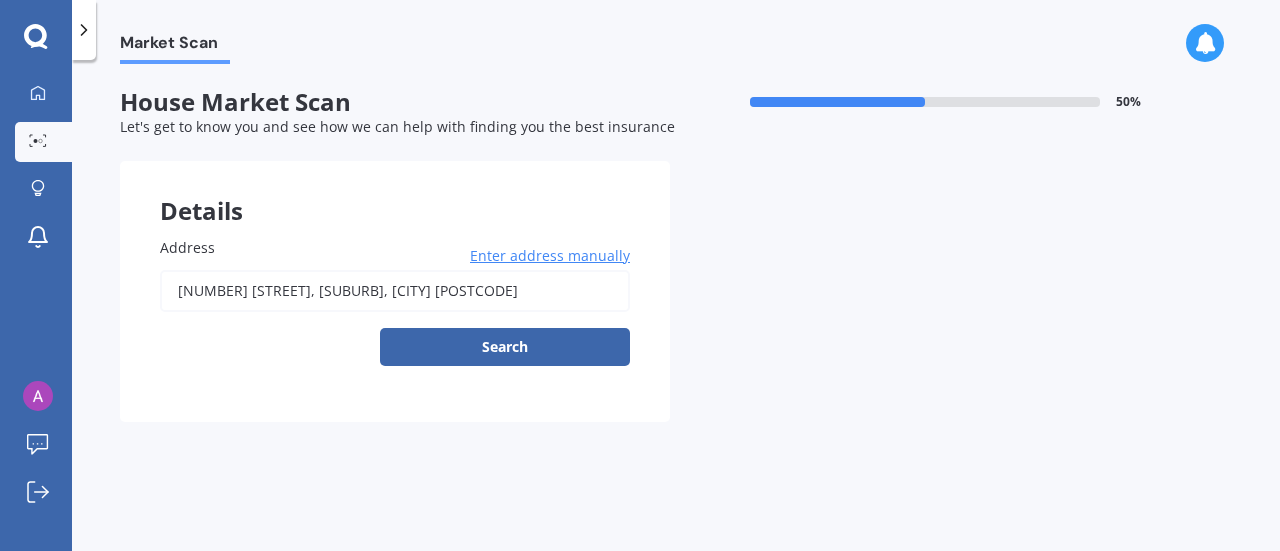scroll, scrollTop: 0, scrollLeft: 0, axis: both 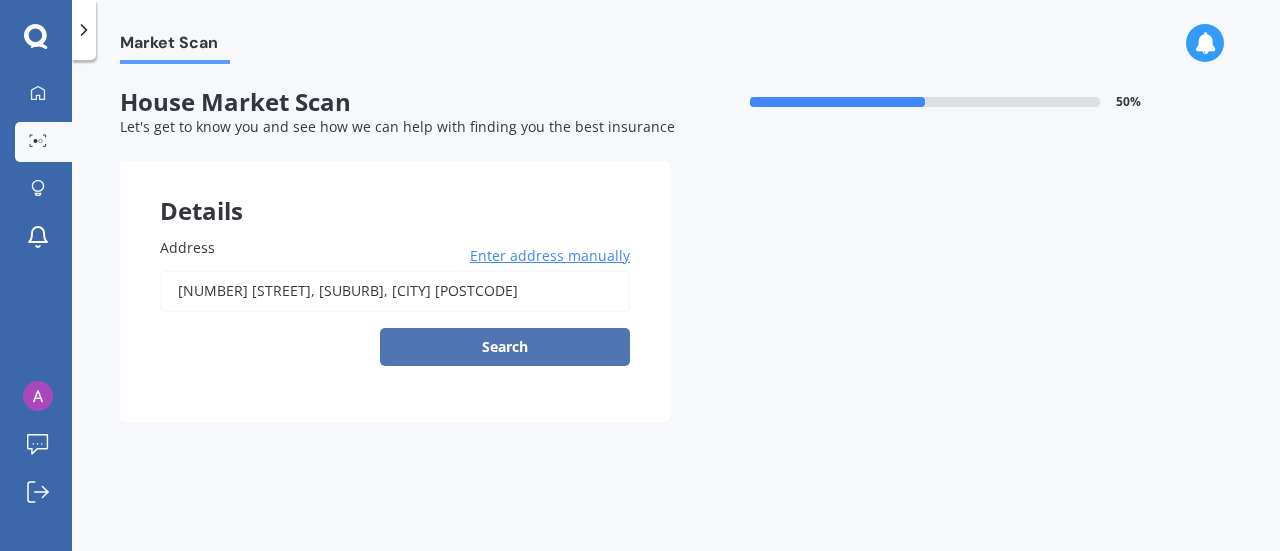 click on "Search" at bounding box center [505, 347] 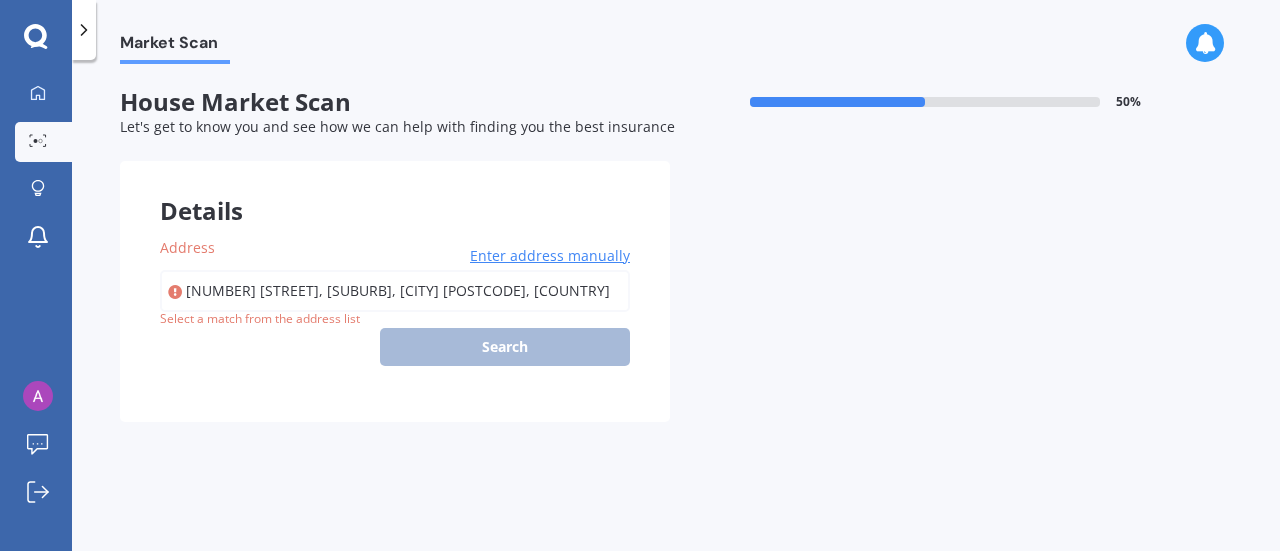 type on "[NUMBER] [STREET], [SUBURB], [CITY] [POSTCODE]" 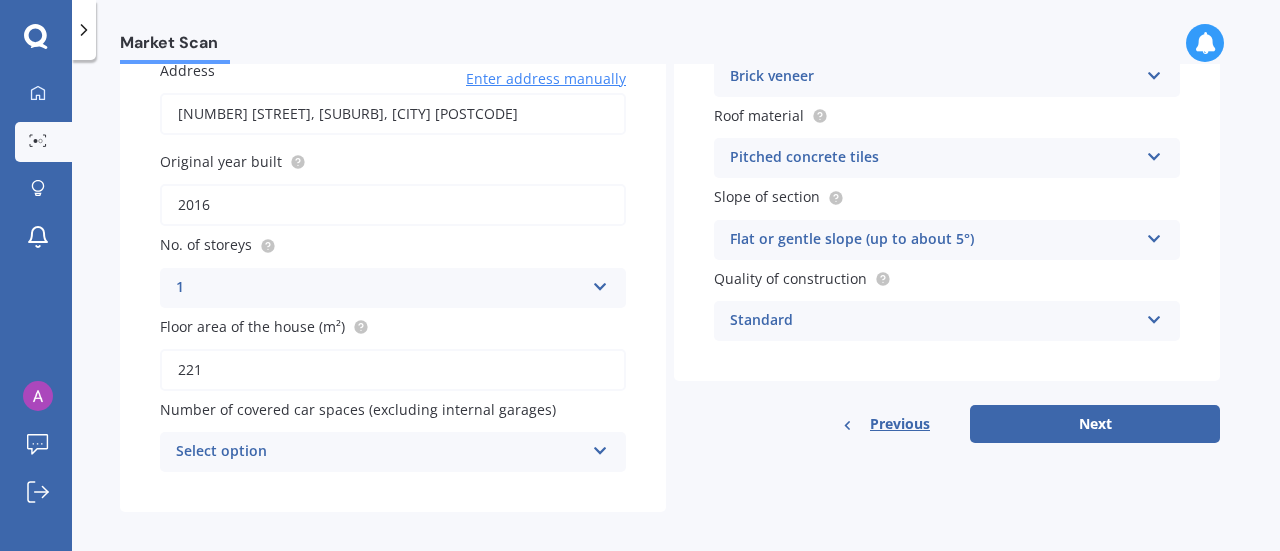 scroll, scrollTop: 180, scrollLeft: 0, axis: vertical 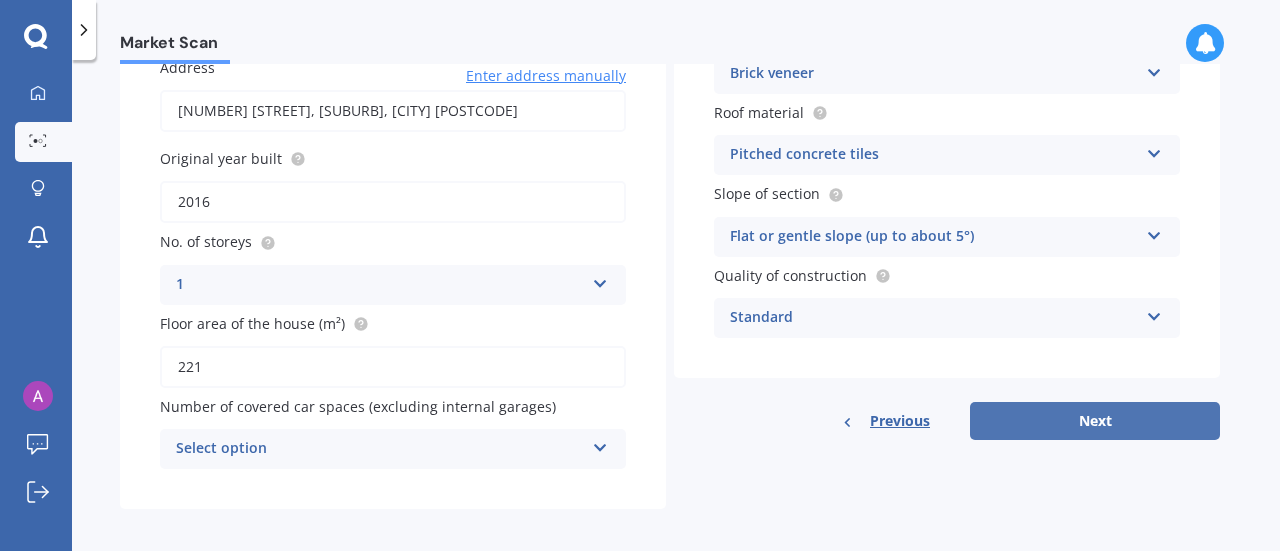 click on "Next" at bounding box center [1095, 421] 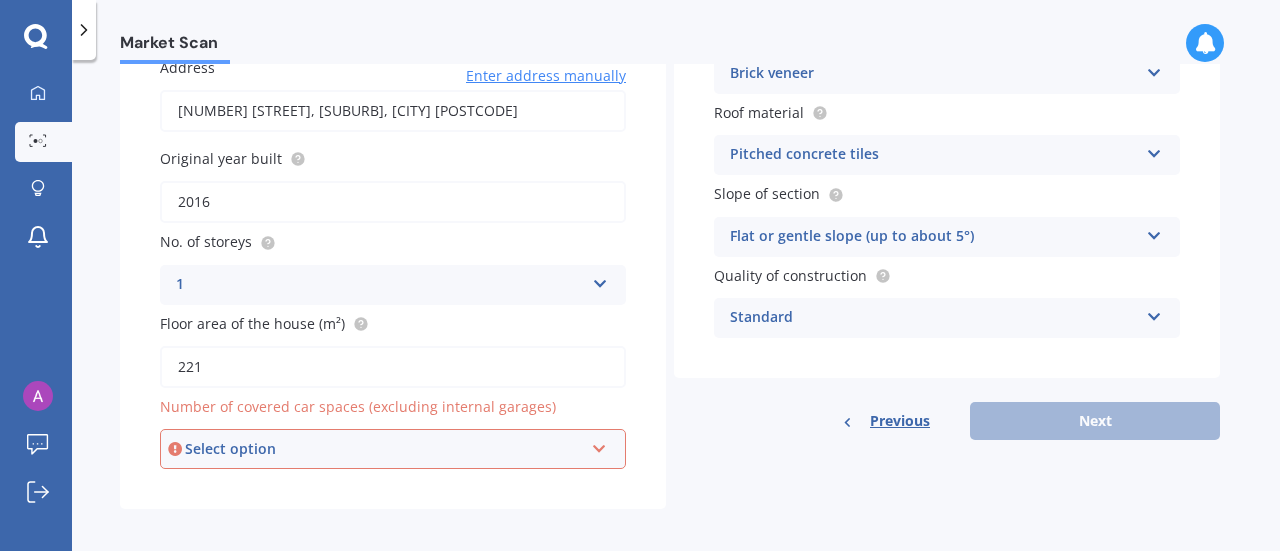 click on "Select option" at bounding box center [384, 449] 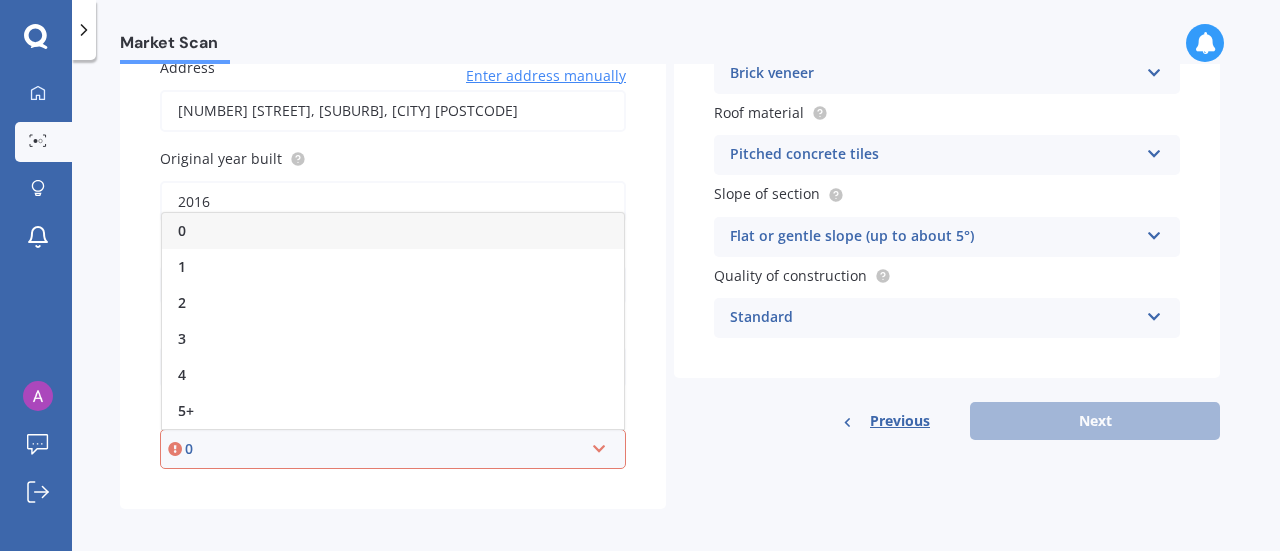 click on "Details Address [NUMBER] [STREET], [SUBURB], [CITY] [POSTCODE] Enter address manually Search Original year built 2016 No. of storeys 1 1 2 3 4 5+ Floor area of the house (m²) 221 Number of covered car spaces (excluding internal garages) 0 0 1 2 3 4 5+ Wall material Brick veneer Artificial weatherboard/plank cladding Blockwork Brick veneer Double brick Mud brick Other Rockcote/EPS Sheet cladding Solid brickwork Stonework solid Stonework veneer Stucco Weatherboard/plank cladding Roof material Pitched concrete tiles Flat fibre cement Flat membrane Flat metal covering Pitched concrete tiles Pitched fibre cement covering Pitched metal covering Pitched slate Pitched terracotta tiles Pitched timber shingles Other Slope of section Flat or gentle slope (up to about 5°) Flat or gentle slope (up to about 5°) Moderate slope (about 15°) Severe slope (35° or more) Quality of construction Standard Standard High Prestige Previous Next" at bounding box center [670, 245] 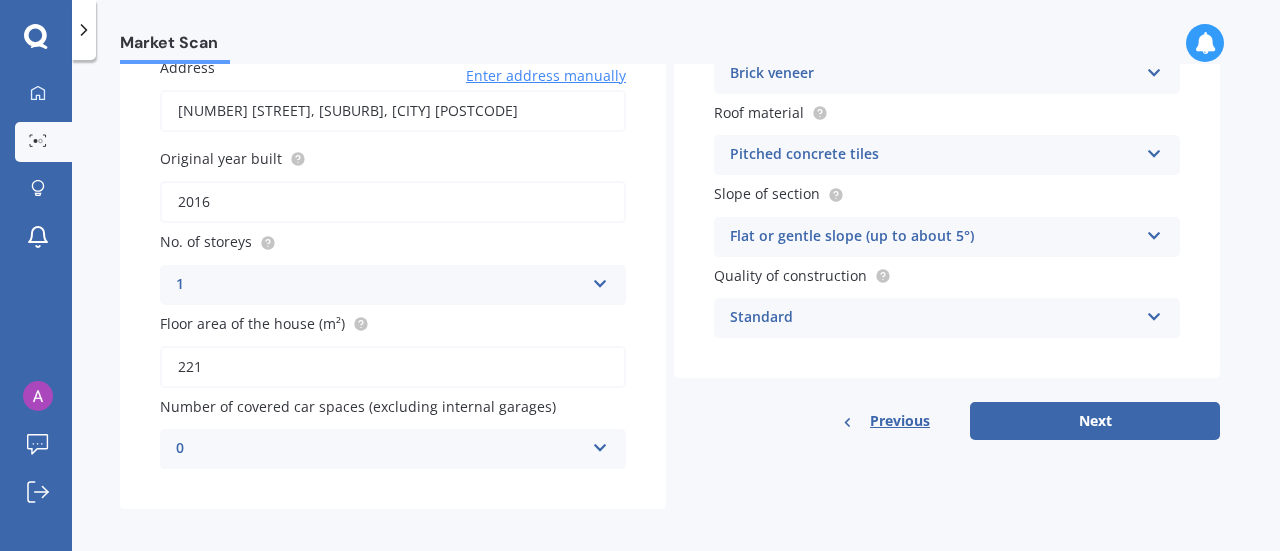 click on "0" at bounding box center [380, 449] 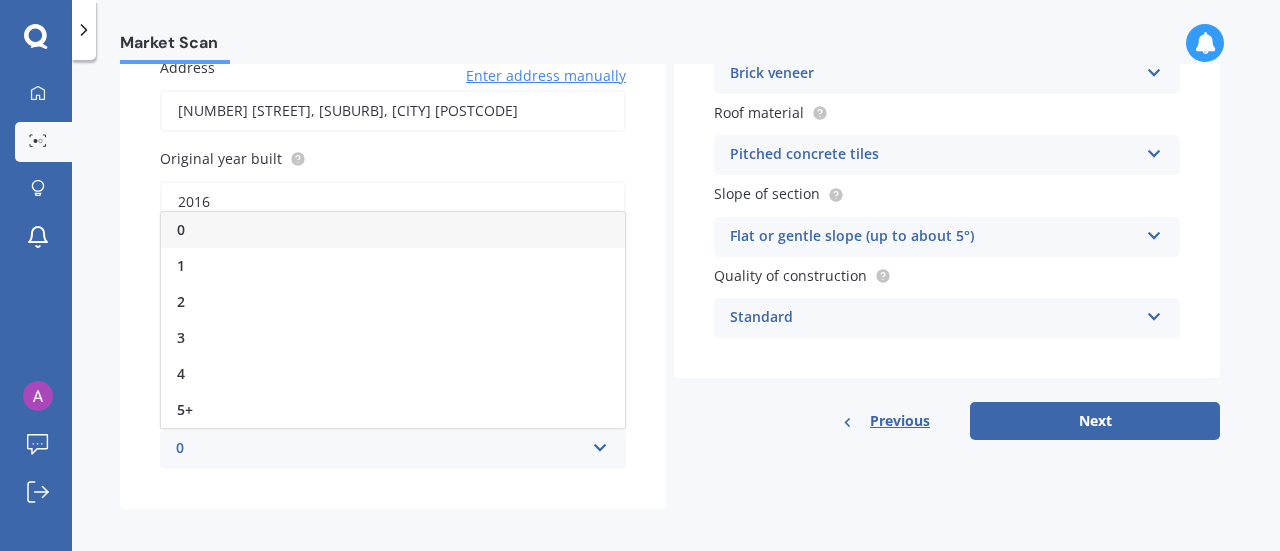 click on "Details Address [NUMBER] [STREET], [SUBURB], [CITY] [POSTCODE] Enter address manually Search Original year built 2016 No. of storeys 1 1 2 3 4 5+ Floor area of the house (m²) 221 Number of covered car spaces (excluding internal garages) 0 0 1 2 3 4 5+ Wall material Brick veneer Artificial weatherboard/plank cladding Blockwork Brick veneer Double brick Mud brick Other Rockcote/EPS Sheet cladding Solid brickwork Stonework solid Stonework veneer Stucco Weatherboard/plank cladding Roof material Pitched concrete tiles Flat fibre cement Flat membrane Flat metal covering Pitched concrete tiles Pitched fibre cement covering Pitched metal covering Pitched slate Pitched terracotta tiles Pitched timber shingles Other Slope of section Flat or gentle slope (up to about 5°) Flat or gentle slope (up to about 5°) Moderate slope (about 15°) Severe slope (35° or more) Quality of construction Standard Standard High Prestige Previous Next" at bounding box center (670, 245) 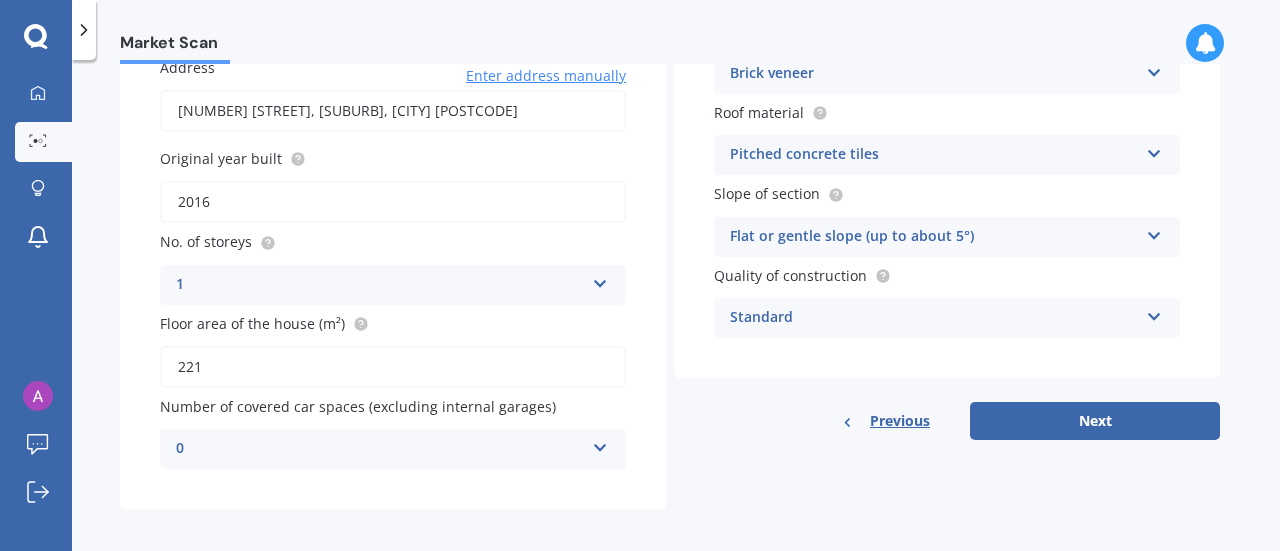 click on "0" at bounding box center [380, 449] 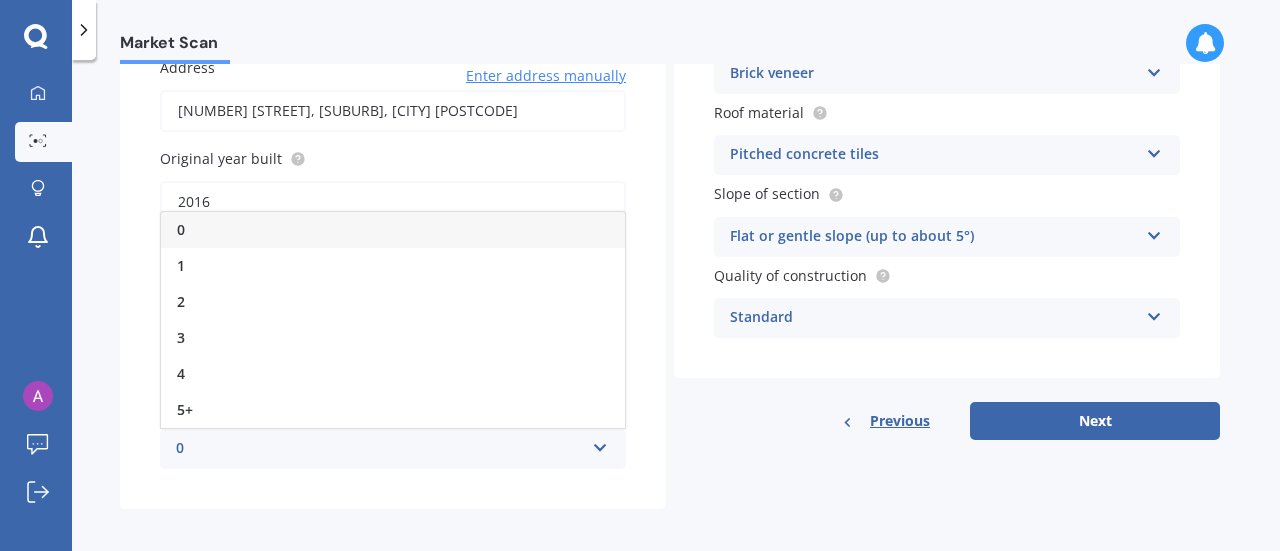 click on "0" at bounding box center [393, 230] 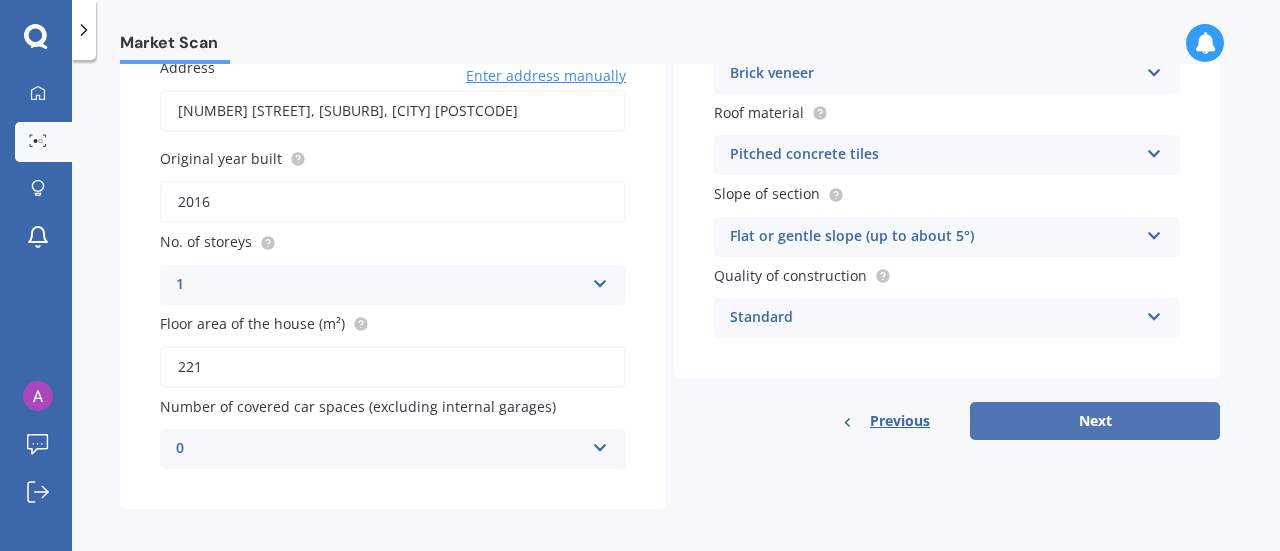 click on "Next" at bounding box center [1095, 421] 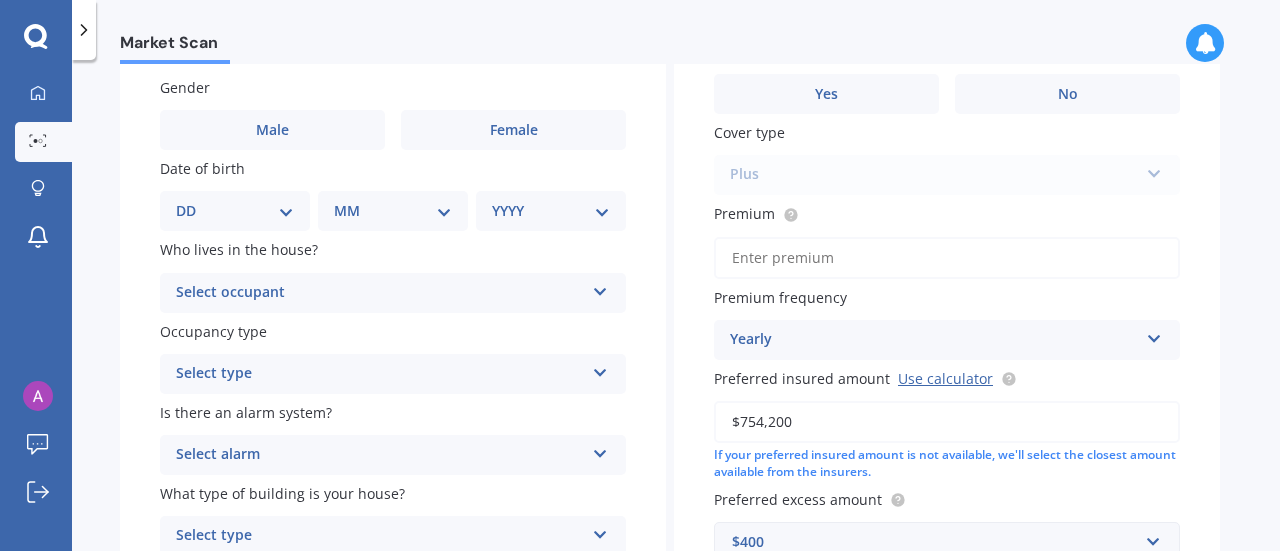 scroll, scrollTop: 166, scrollLeft: 0, axis: vertical 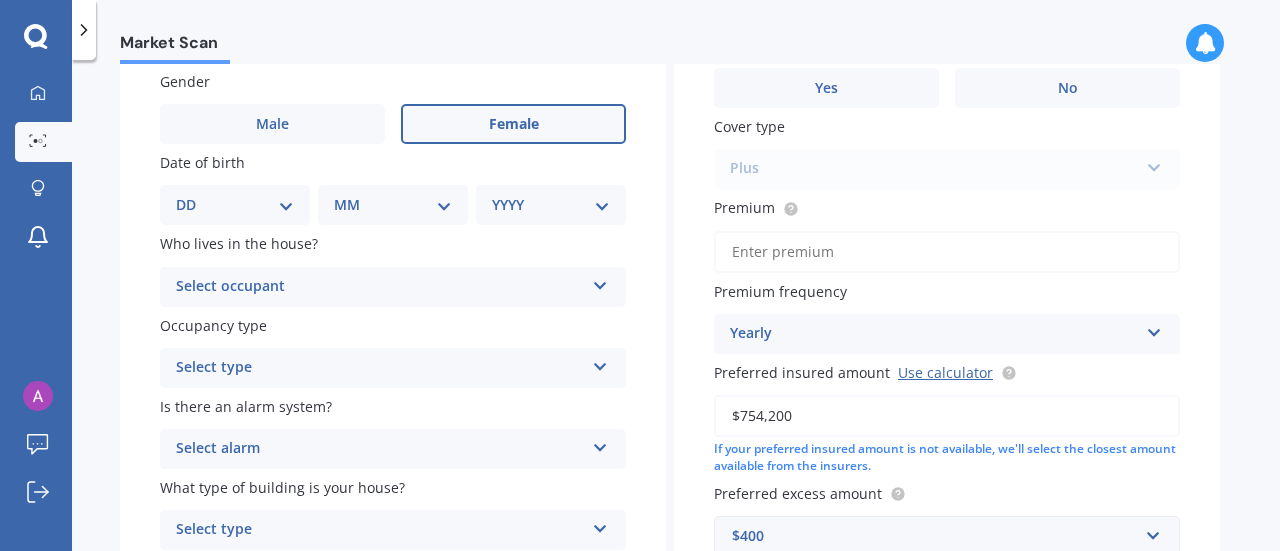click on "Female" at bounding box center [514, 124] 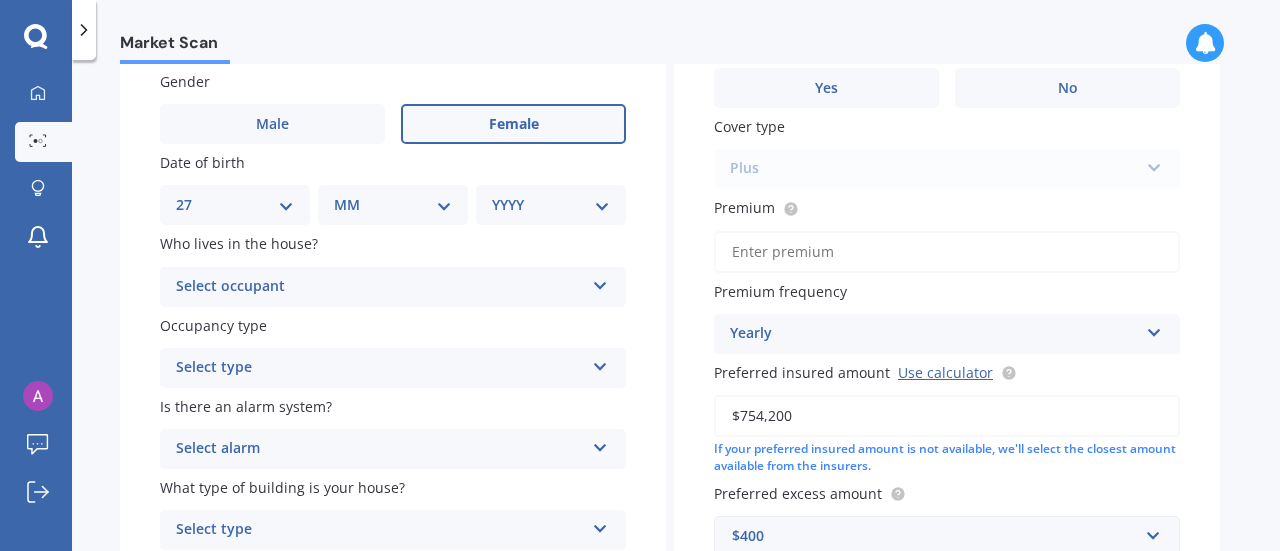 click on "DD 01 02 03 04 05 06 07 08 09 10 11 12 13 14 15 16 17 18 19 20 21 22 23 24 25 26 27 28 29 30 31" at bounding box center (235, 205) 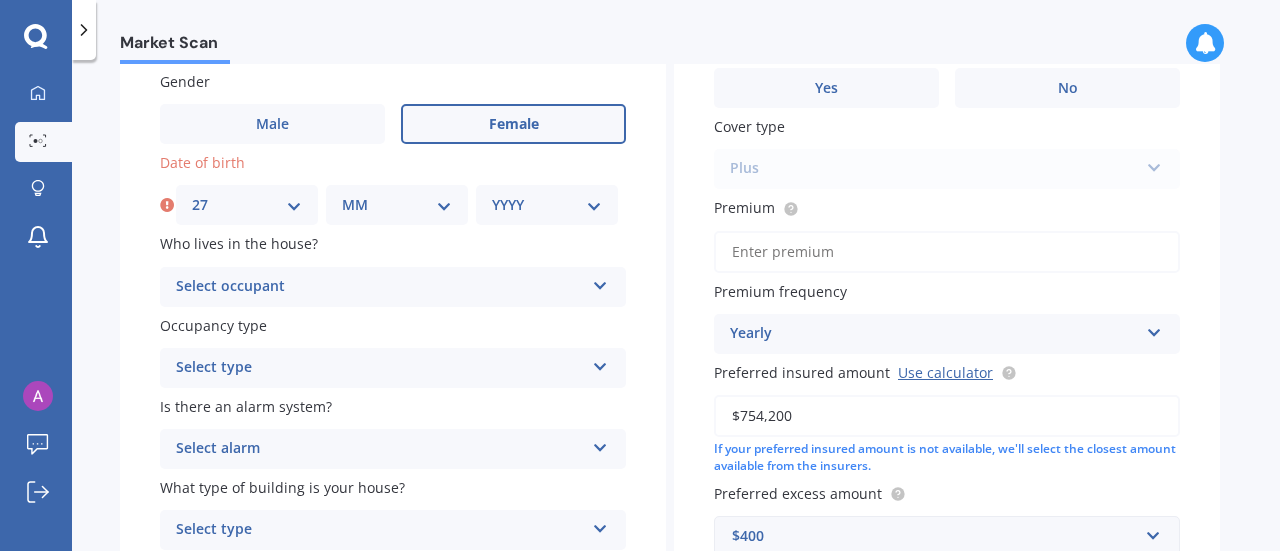 click on "MM 01 02 03 04 05 06 07 08 09 10 11 12" at bounding box center (397, 205) 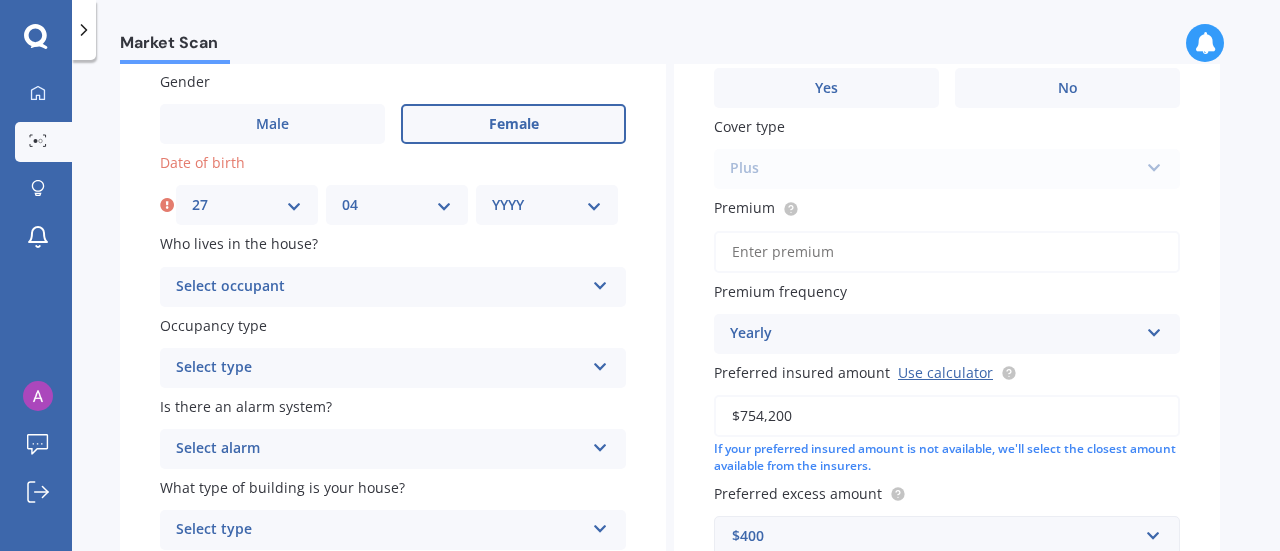 click on "MM 01 02 03 04 05 06 07 08 09 10 11 12" at bounding box center (397, 205) 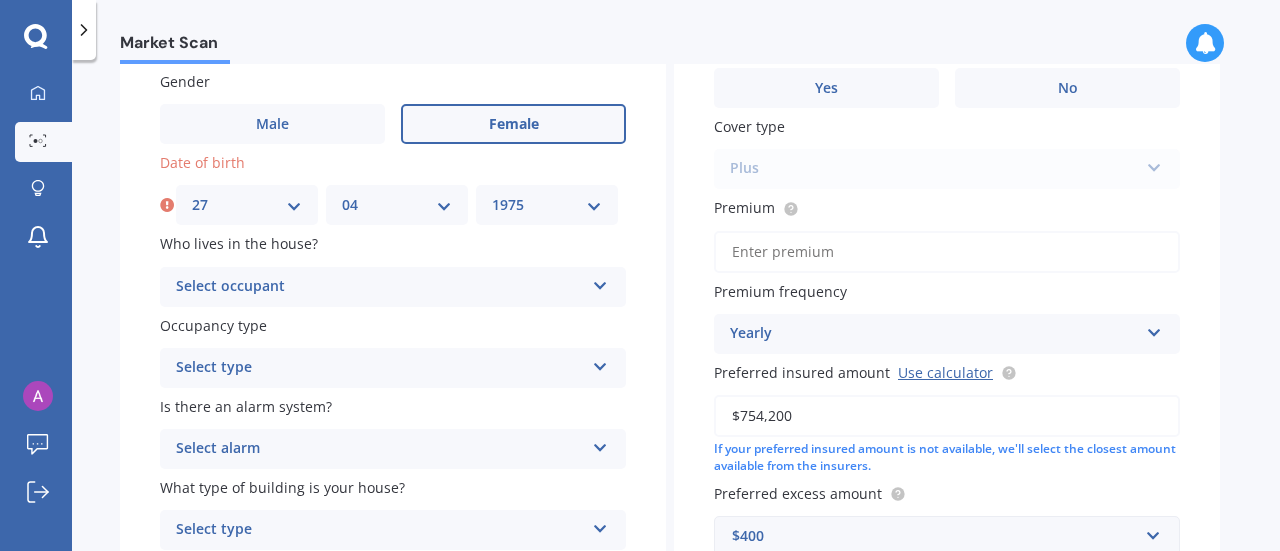 click on "YYYY 2009 2008 2007 2006 2005 2004 2003 2002 2001 2000 1999 1998 1997 1996 1995 1994 1993 1992 1991 1990 1989 1988 1987 1986 1985 1984 1983 1982 1981 1980 1979 1978 1977 1976 1975 1974 1973 1972 1971 1970 1969 1968 1967 1966 1965 1964 1963 1962 1961 1960 1959 1958 1957 1956 1955 1954 1953 1952 1951 1950 1949 1948 1947 1946 1945 1944 1943 1942 1941 1940 1939 1938 1937 1936 1935 1934 1933 1932 1931 1930 1929 1928 1927 1926 1925 1924 1923 1922 1921 1920 1919 1918 1917 1916 1915 1914 1913 1912 1911 1910" at bounding box center [547, 205] 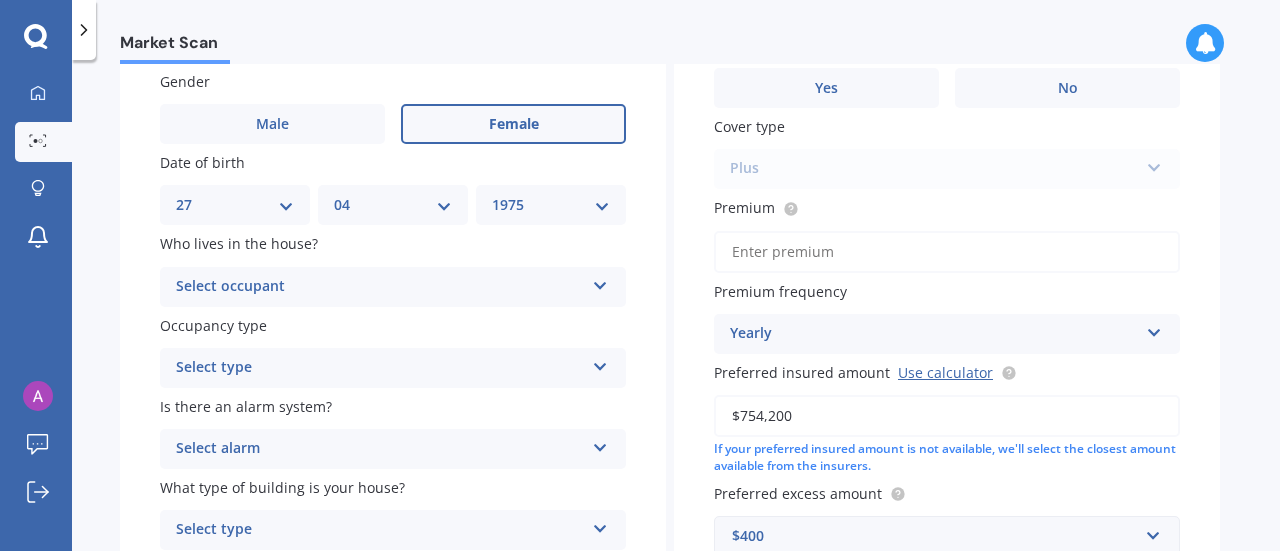 click on "Select occupant" at bounding box center (380, 287) 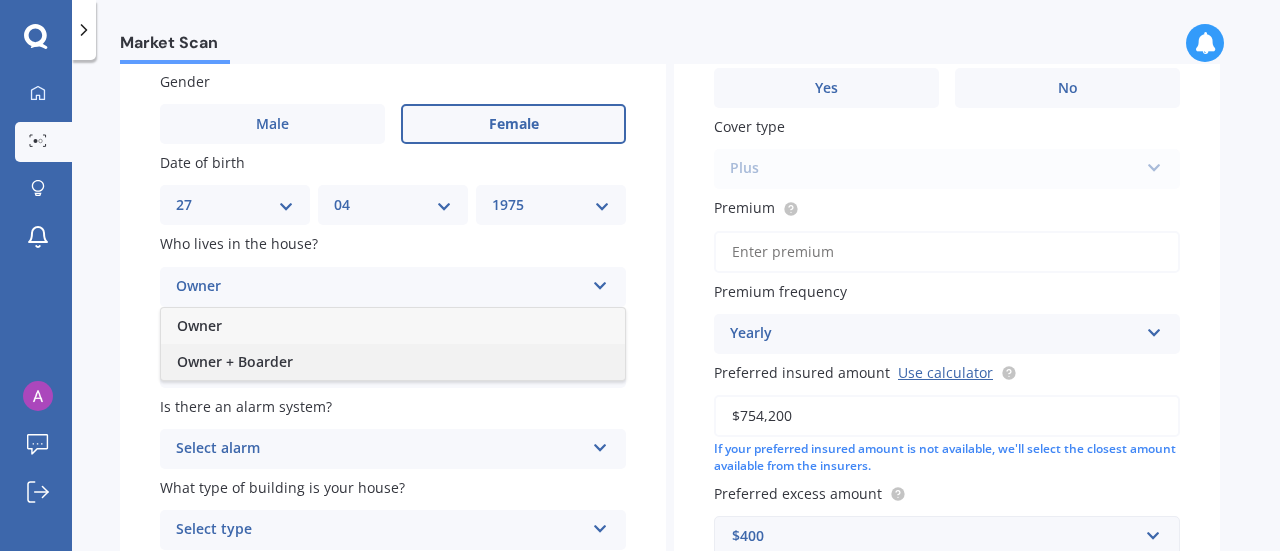 click on "Owner + Boarder" at bounding box center (393, 362) 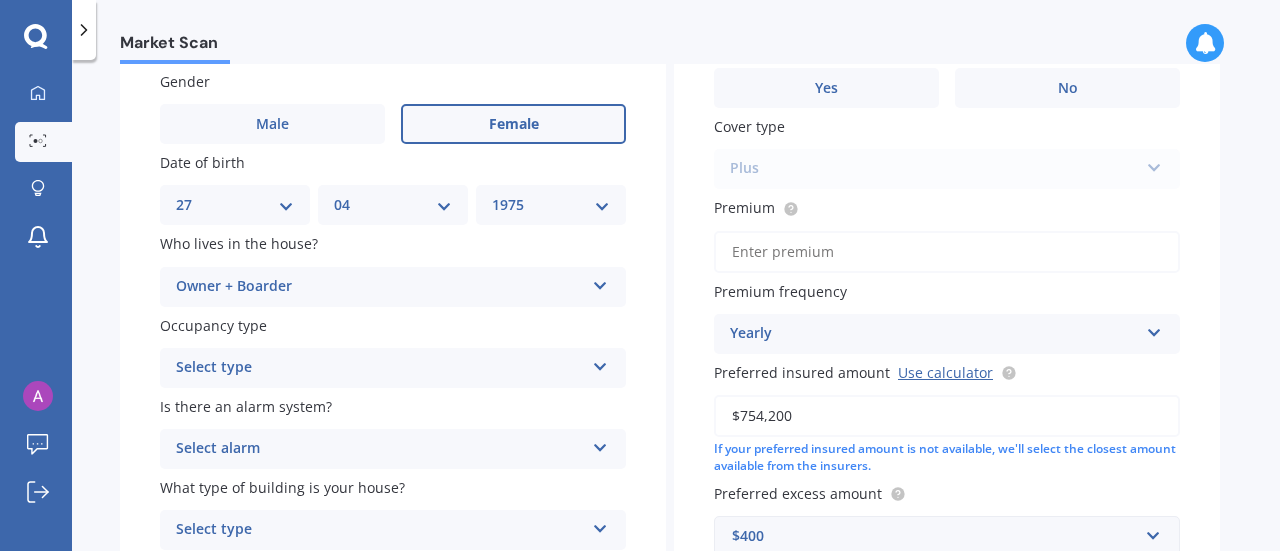 click on "Owner + Boarder" at bounding box center [380, 287] 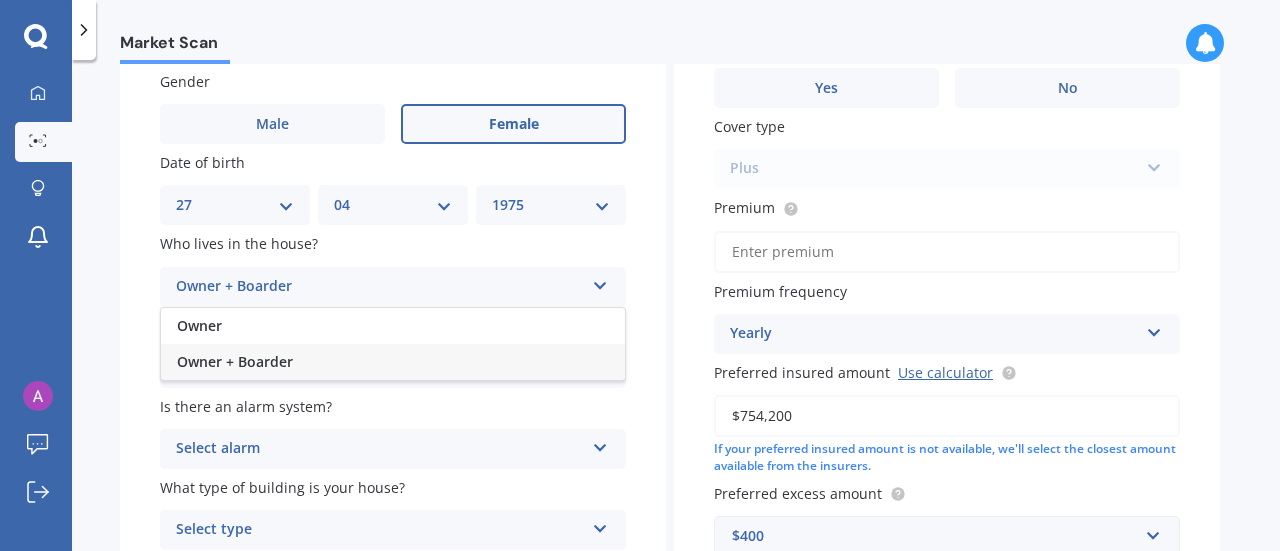 click on "Owner + Boarder" at bounding box center [393, 362] 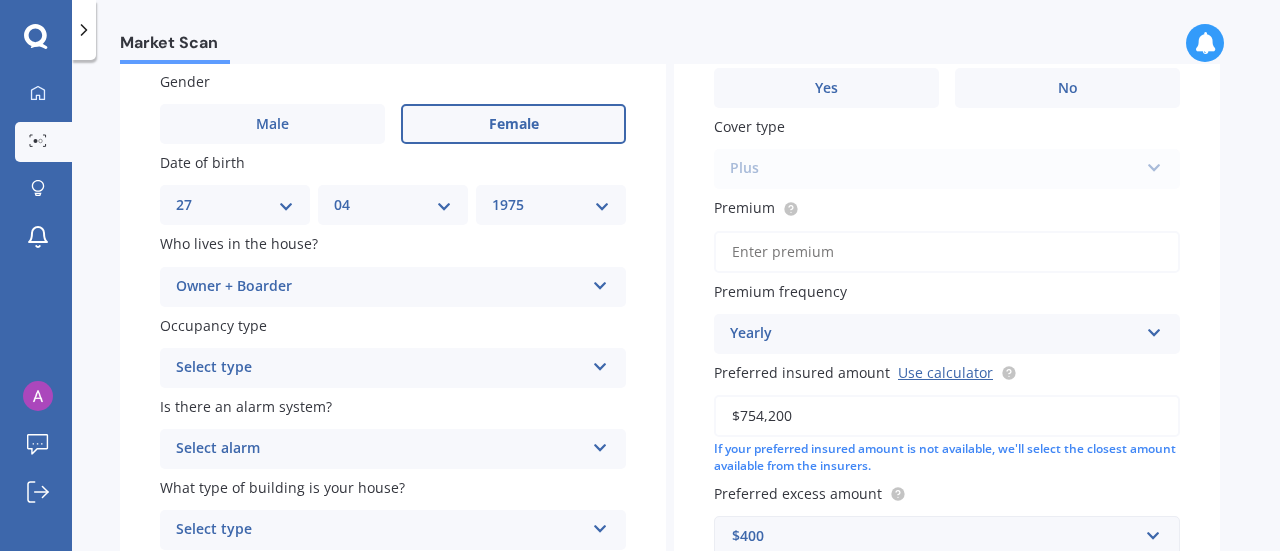 click on "Select type" at bounding box center [380, 368] 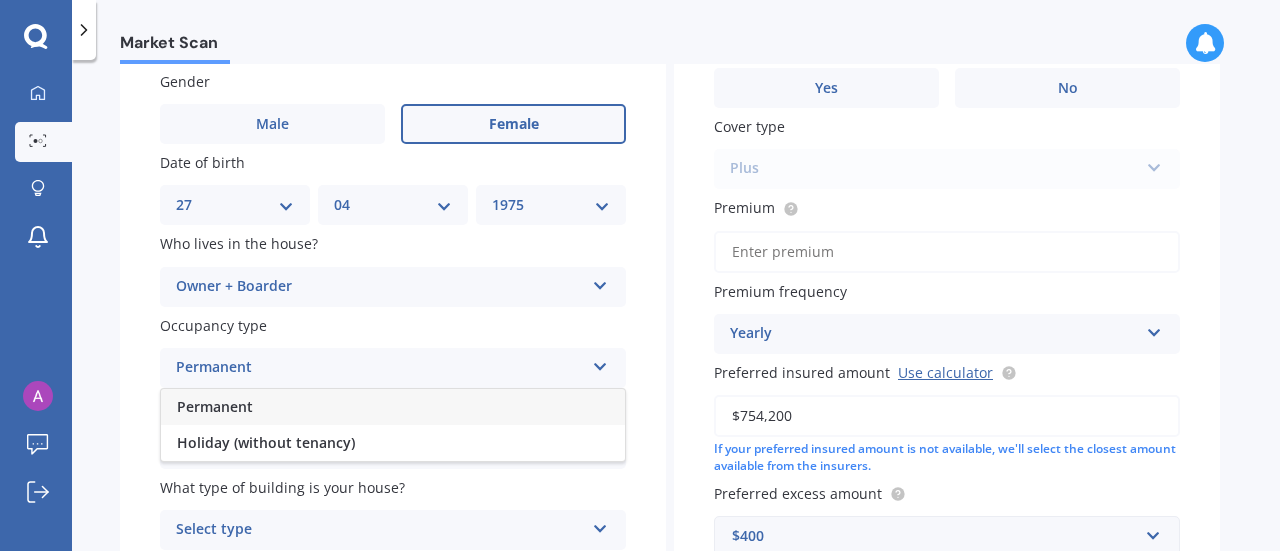 click on "Permanent" at bounding box center [393, 407] 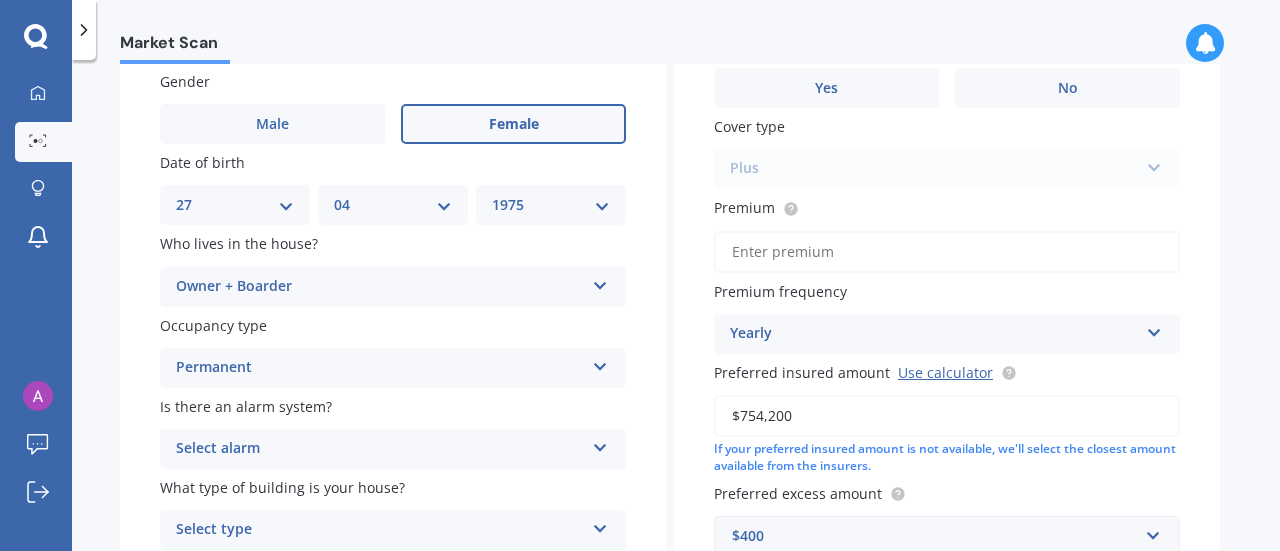 click on "Select alarm" at bounding box center (380, 449) 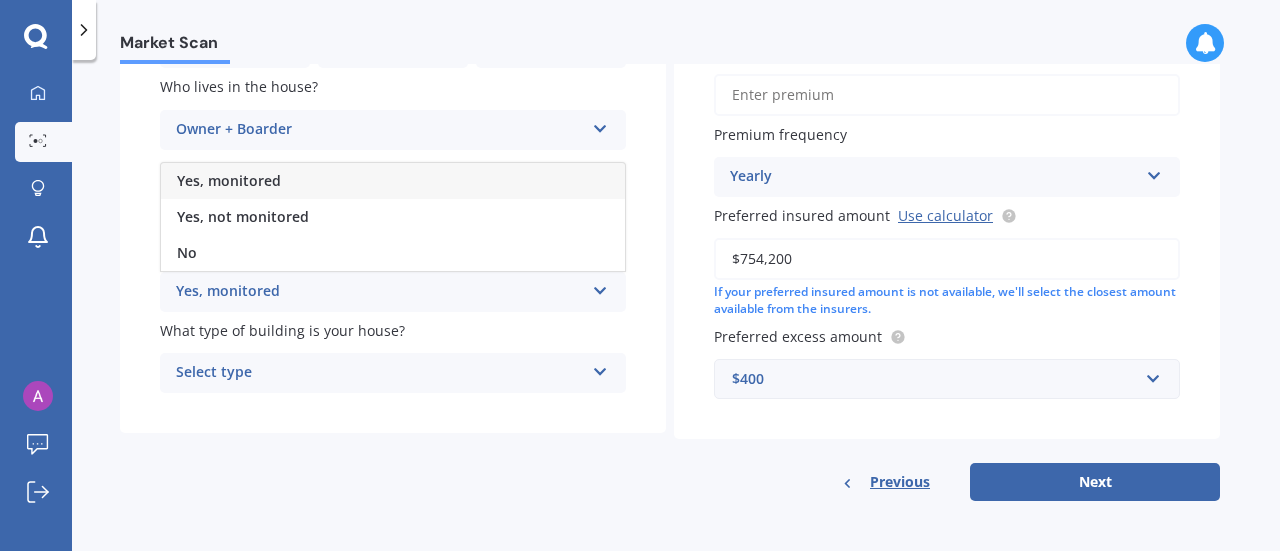 scroll, scrollTop: 324, scrollLeft: 0, axis: vertical 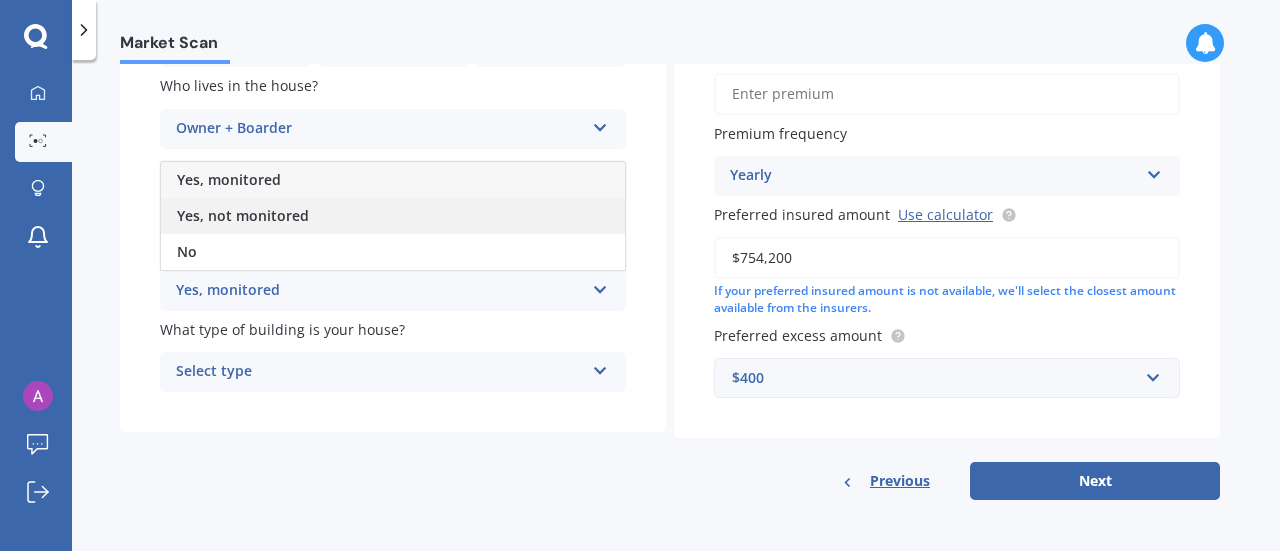 click on "Yes, not monitored" at bounding box center (393, 216) 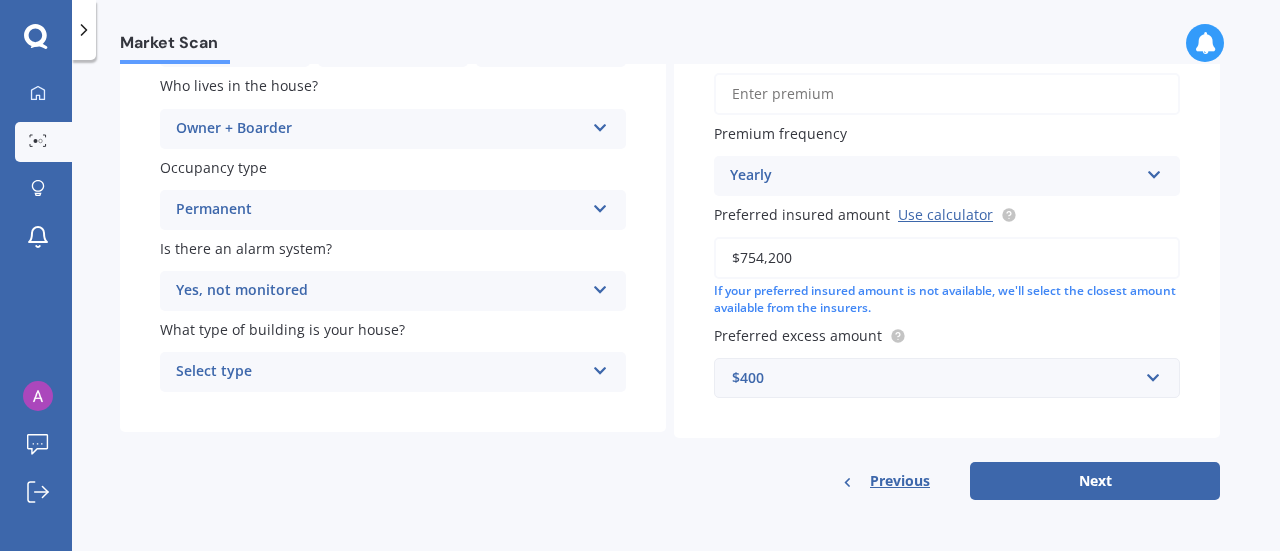click on "Yes, not monitored" at bounding box center (380, 291) 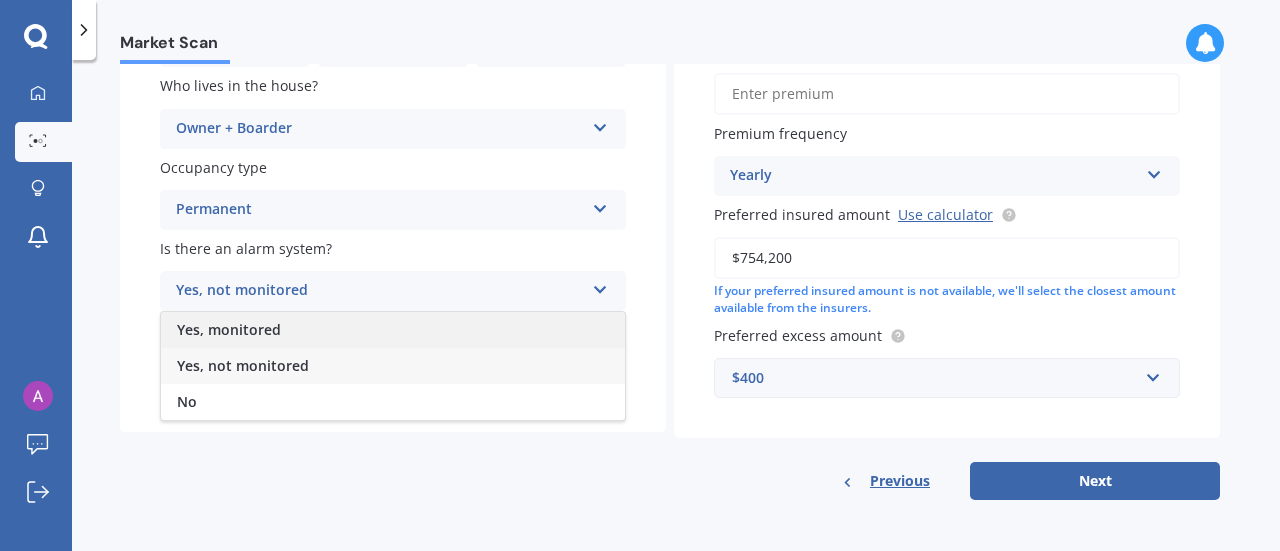 click on "Yes, monitored" at bounding box center [393, 330] 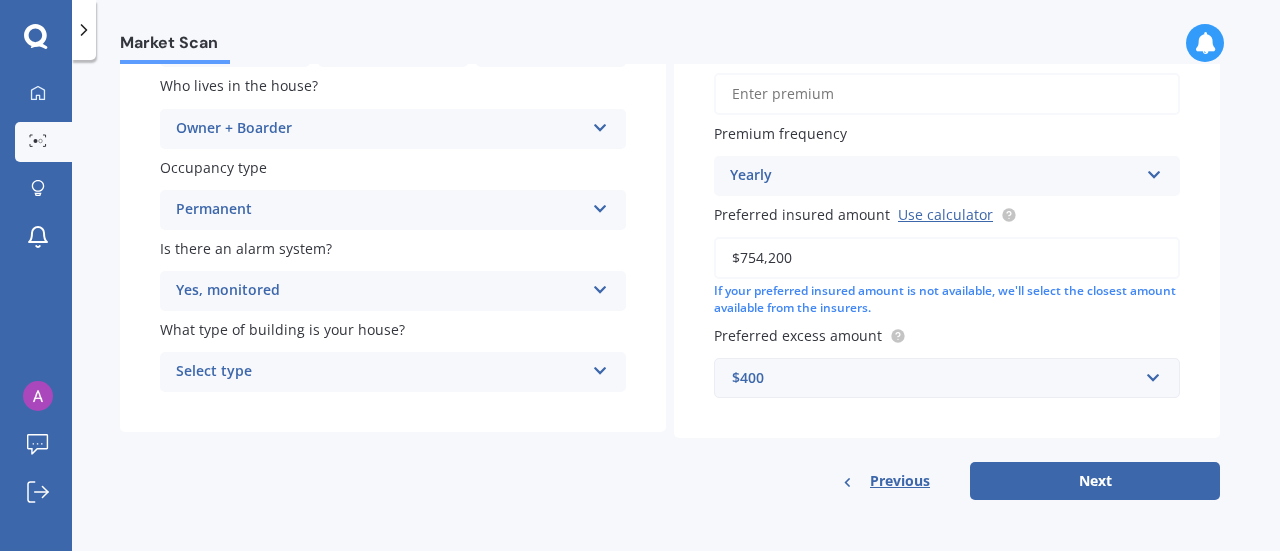 click on "Select type" at bounding box center [380, 372] 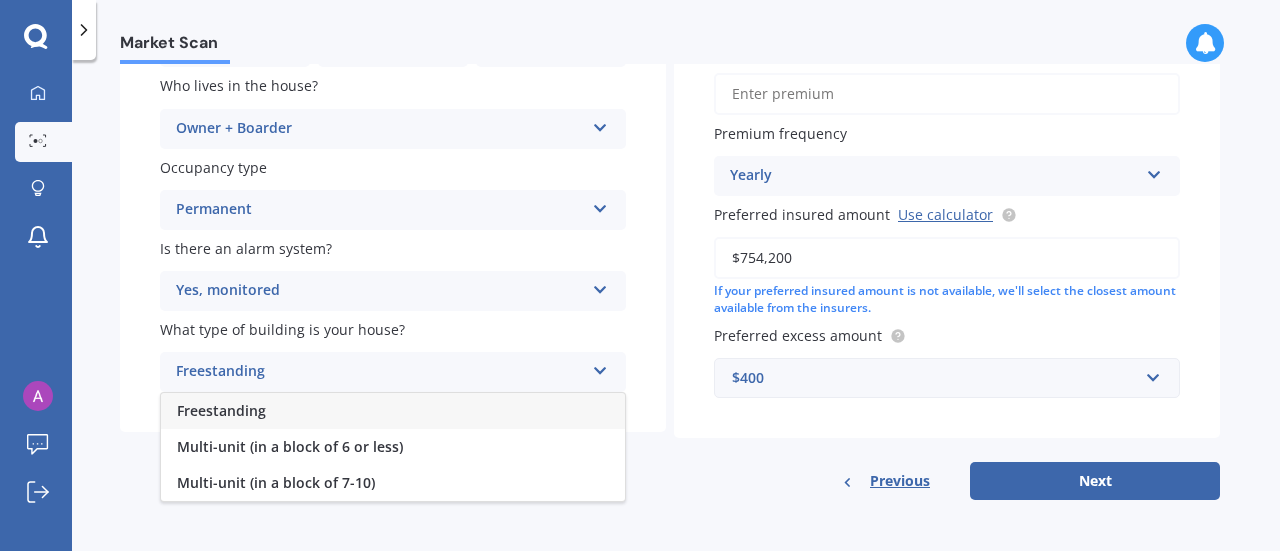 click on "Freestanding" at bounding box center [393, 411] 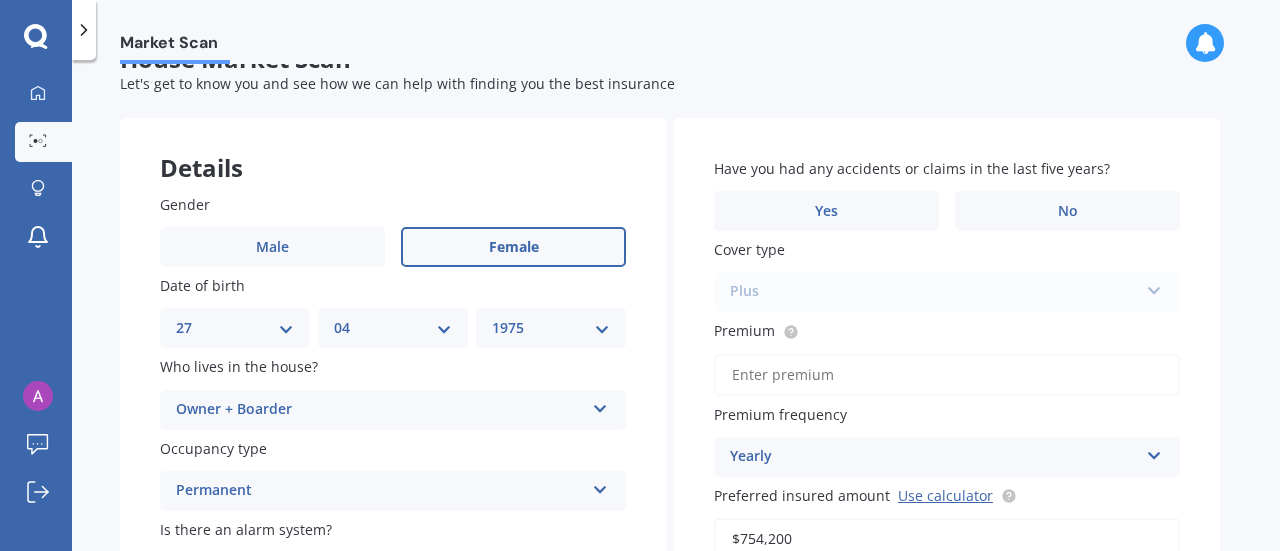 scroll, scrollTop: 42, scrollLeft: 0, axis: vertical 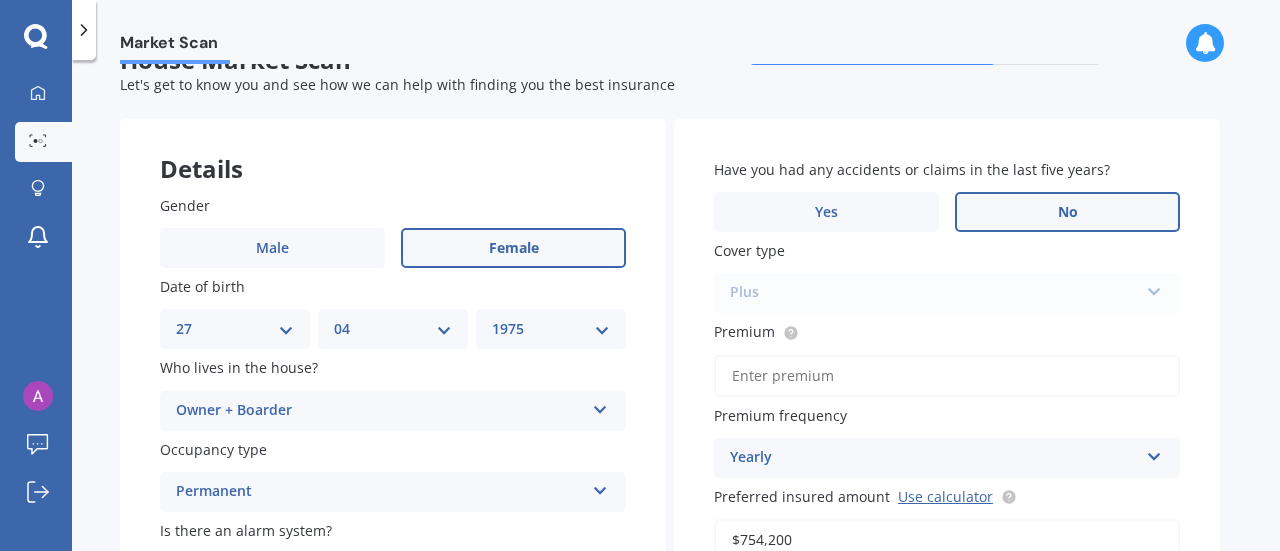 click on "No" at bounding box center [1067, 212] 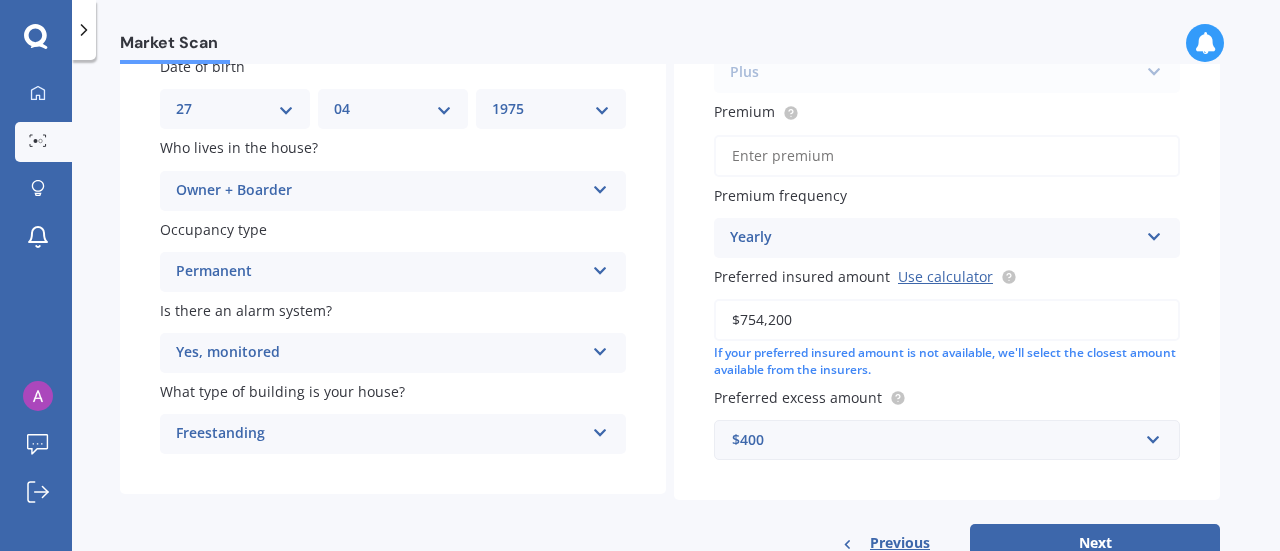 scroll, scrollTop: 240, scrollLeft: 0, axis: vertical 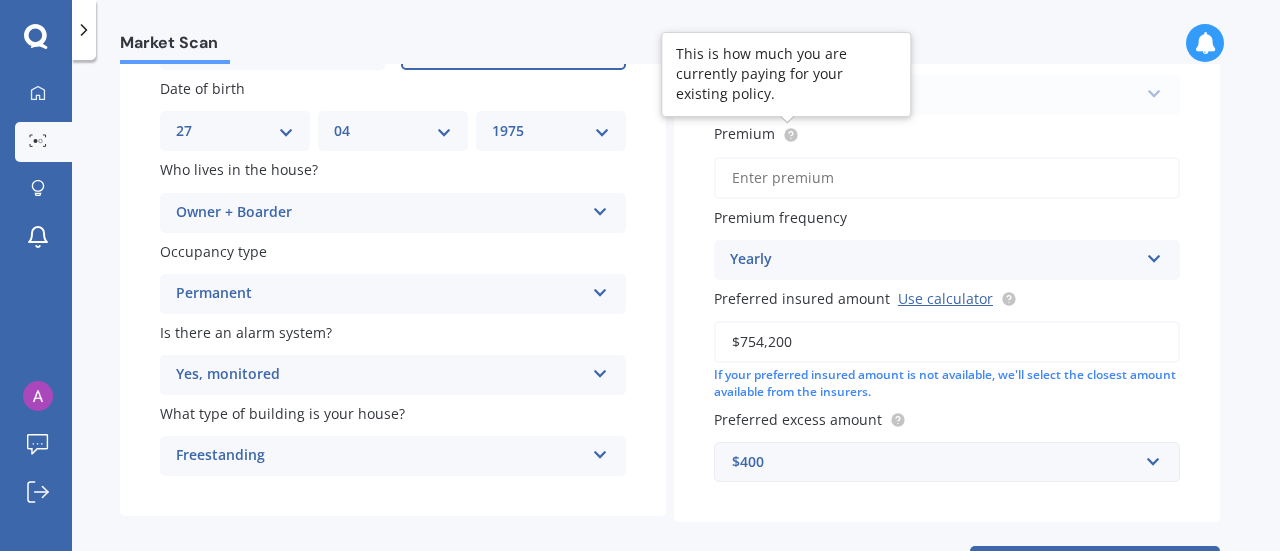 click 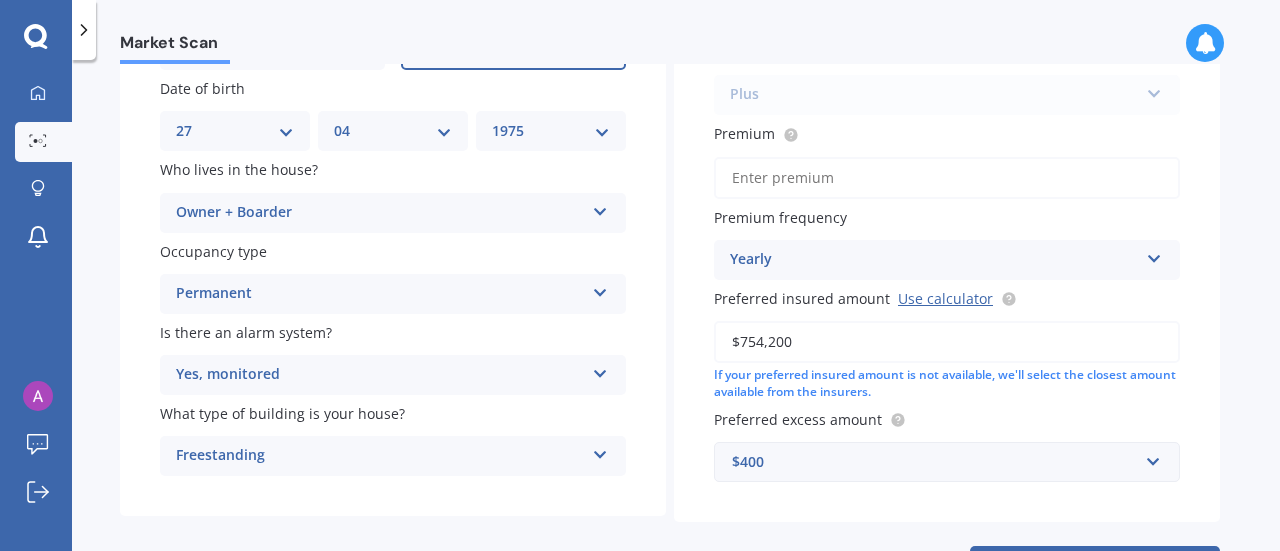 click on "Premium" at bounding box center [947, 178] 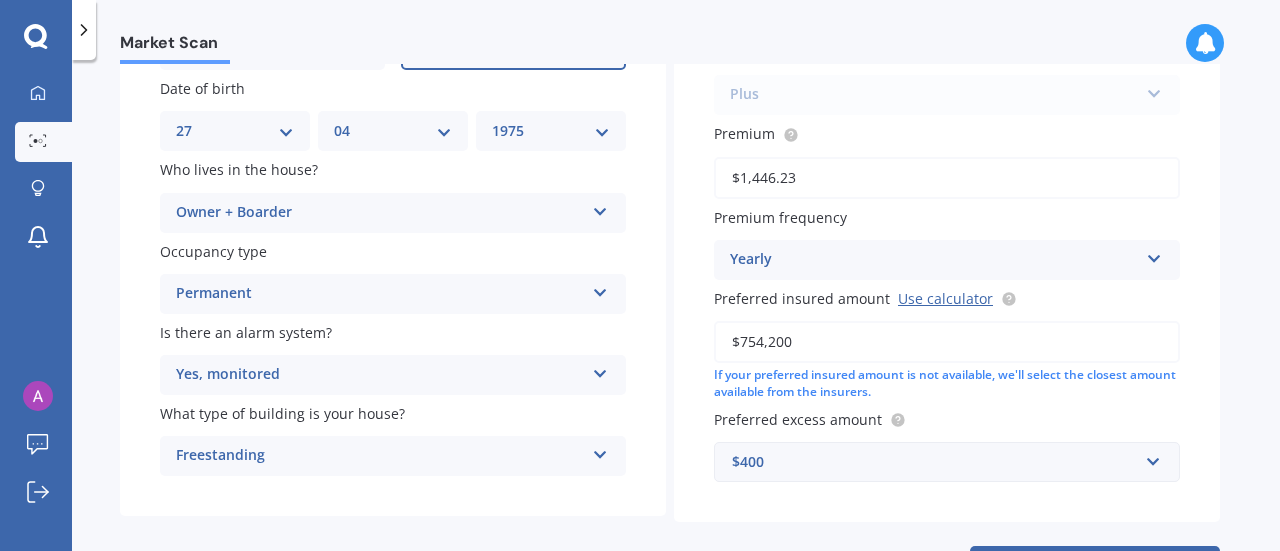 type on "$1,446.23" 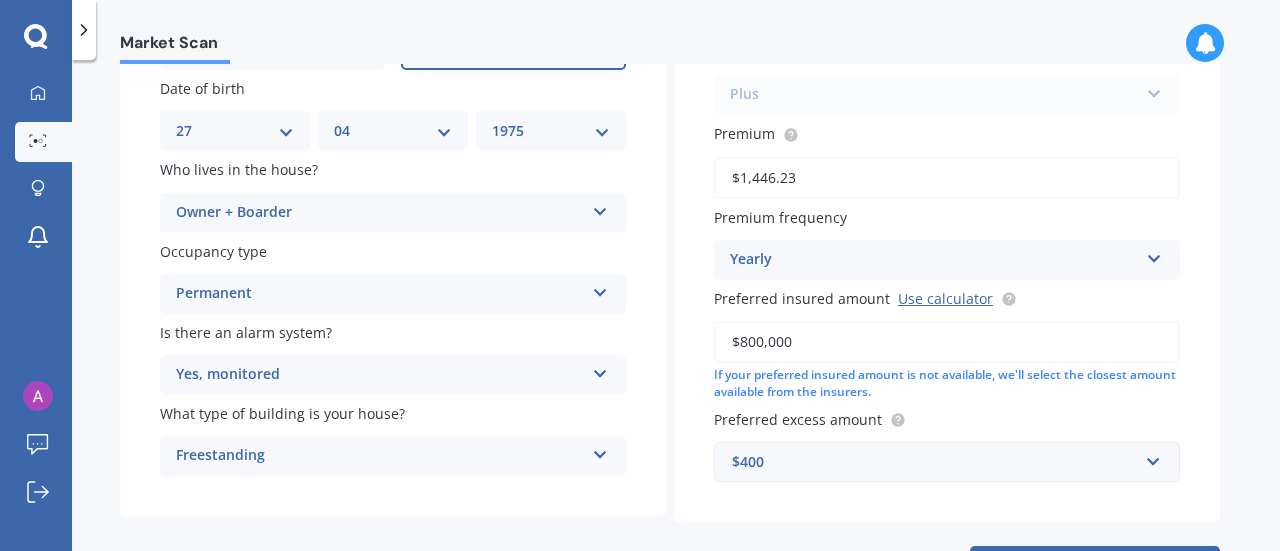 scroll, scrollTop: 326, scrollLeft: 0, axis: vertical 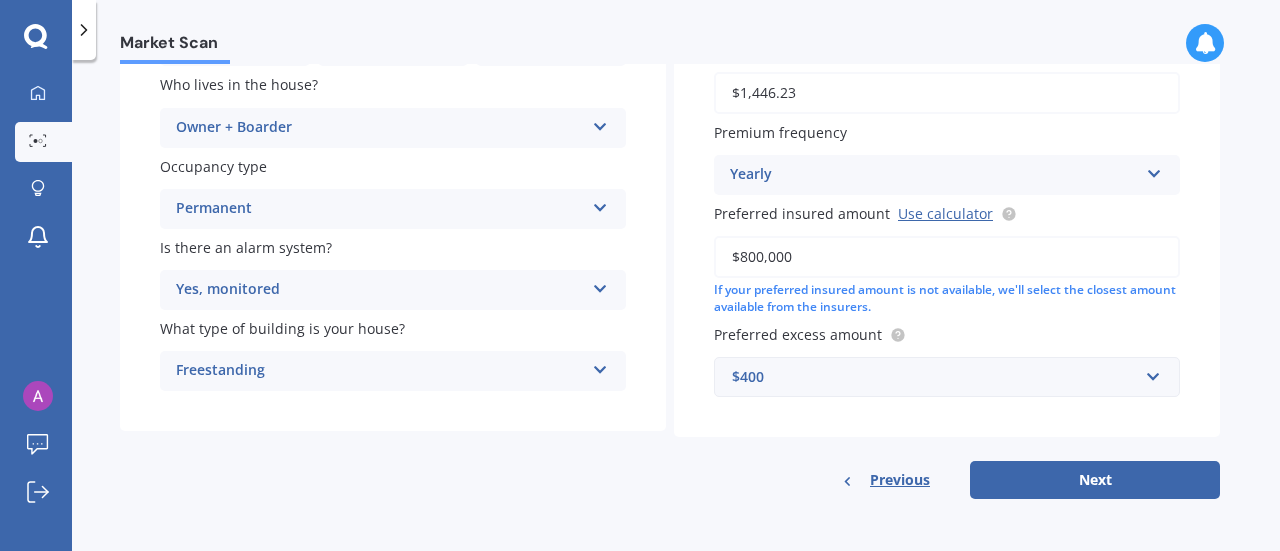 type on "$800,000" 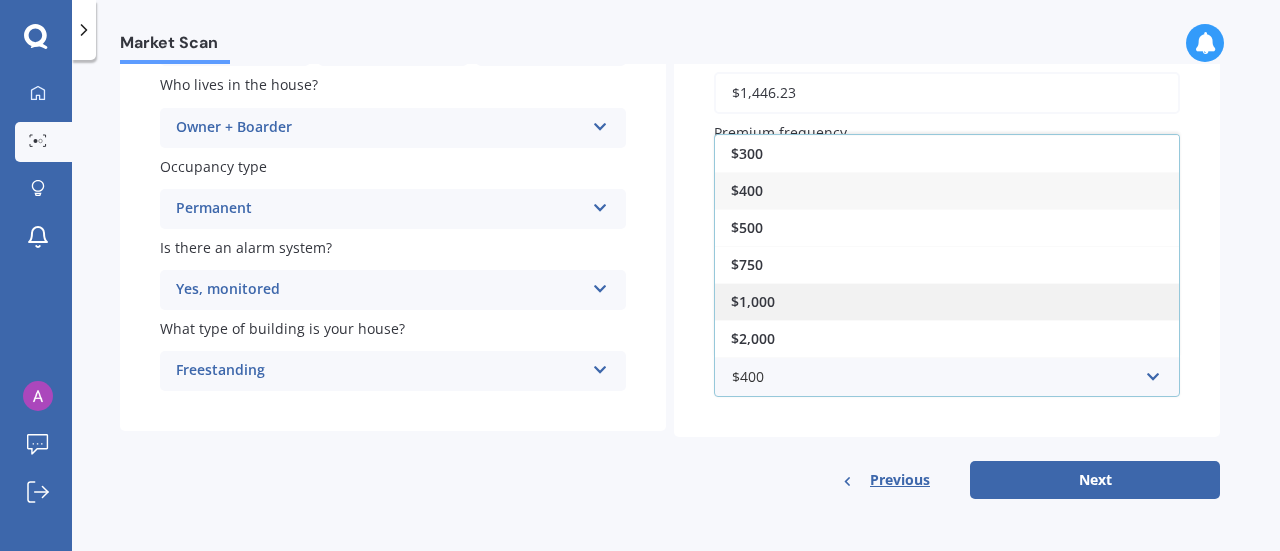 click on "$1,000" at bounding box center (947, 301) 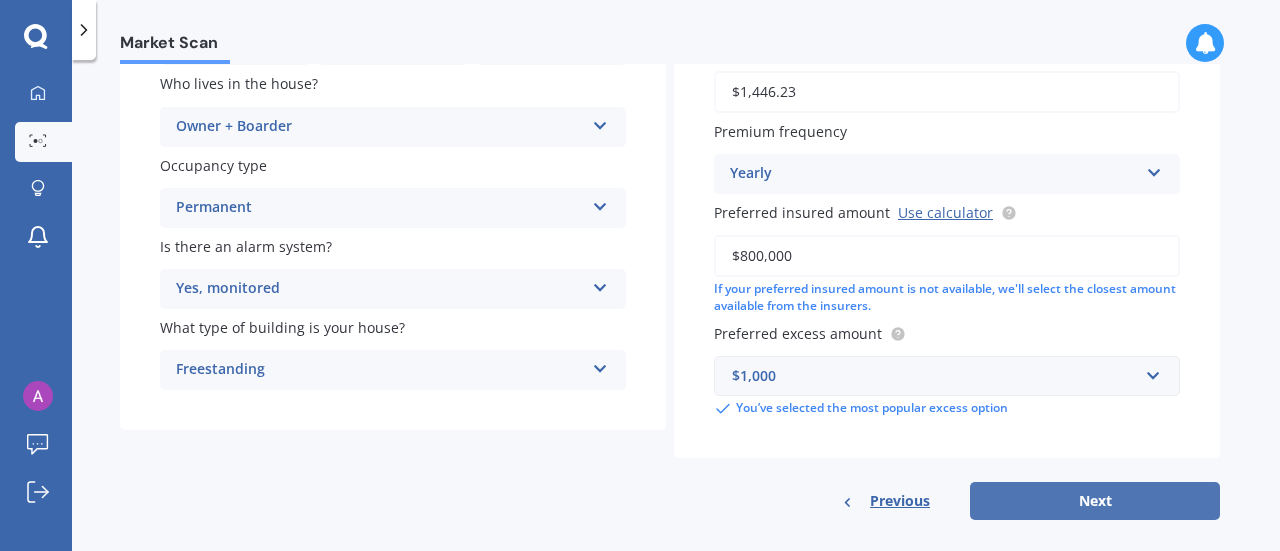click on "Next" at bounding box center (1095, 501) 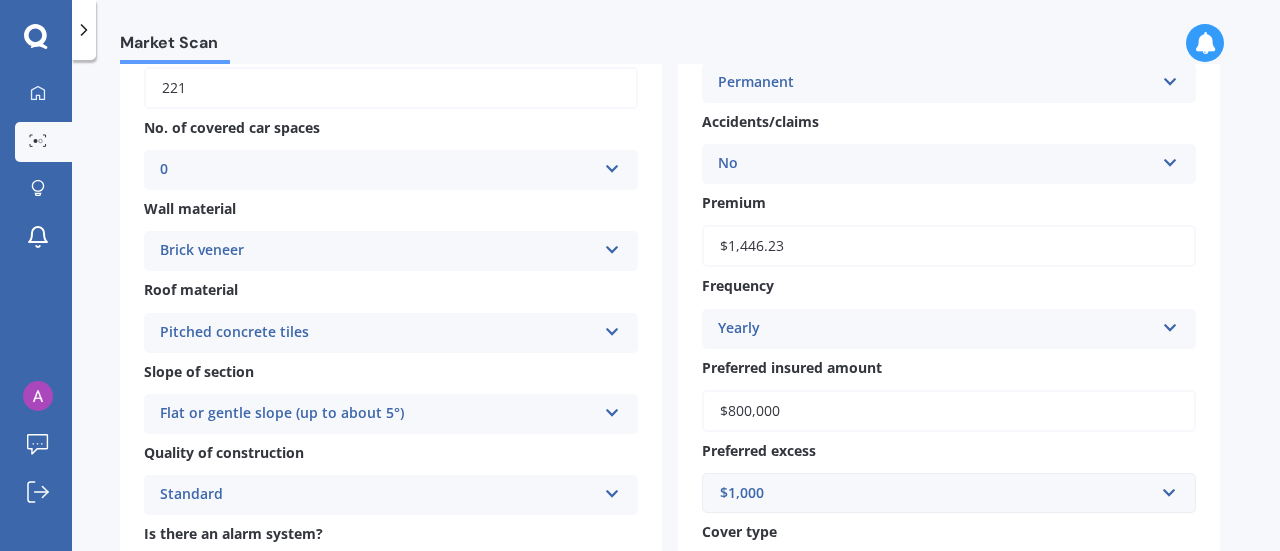 scroll, scrollTop: 865, scrollLeft: 0, axis: vertical 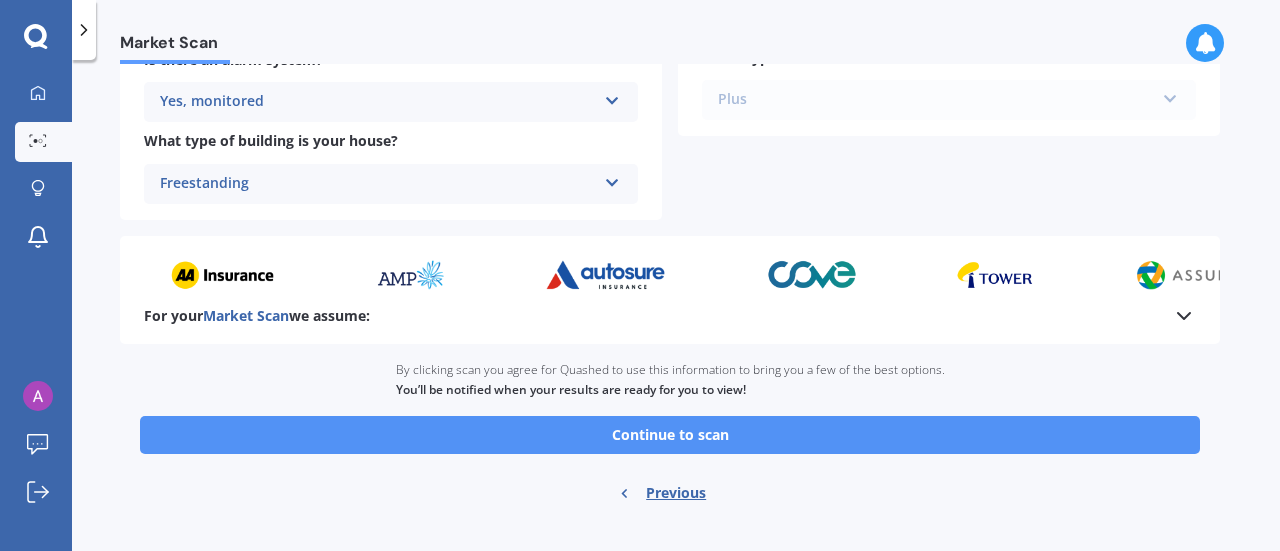 click on "Continue to scan" at bounding box center (670, 435) 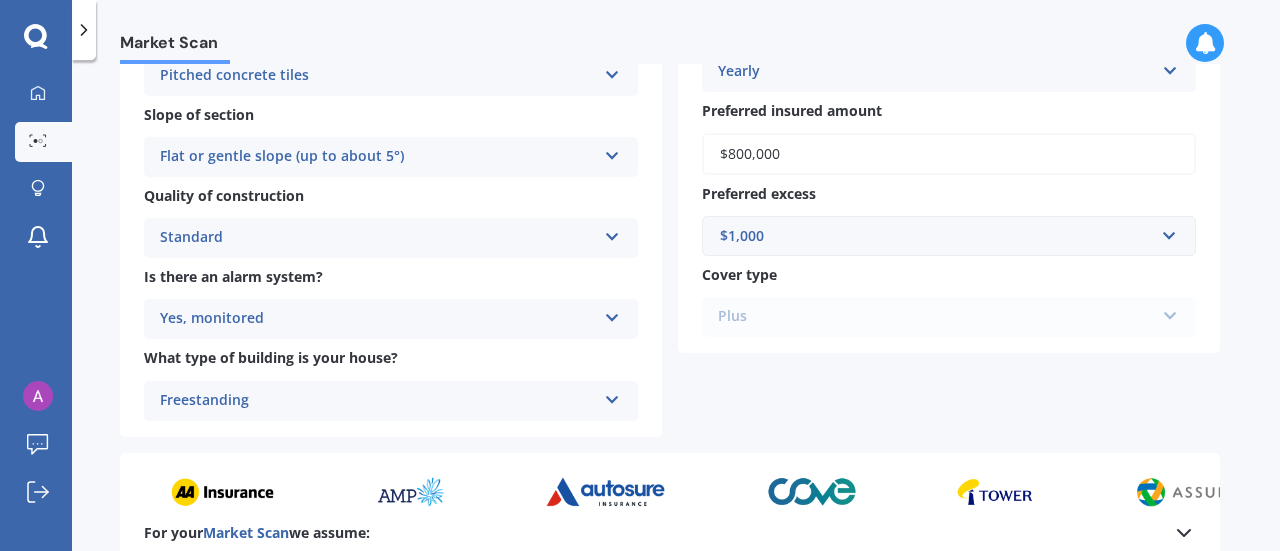scroll, scrollTop: 636, scrollLeft: 0, axis: vertical 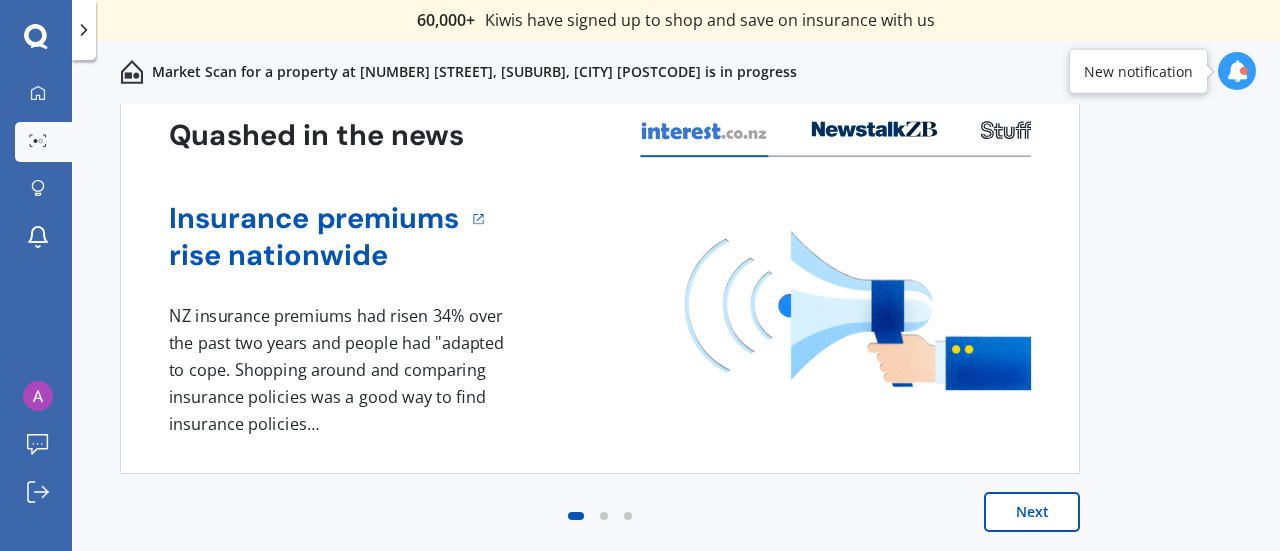 click on "Next" at bounding box center [1032, 512] 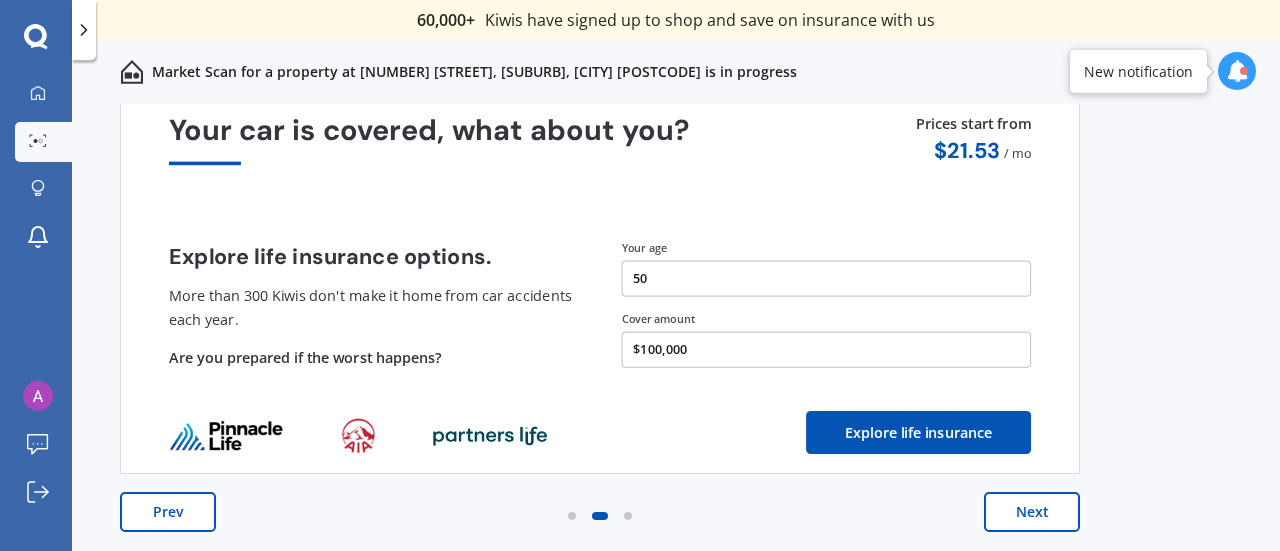 scroll, scrollTop: 0, scrollLeft: 0, axis: both 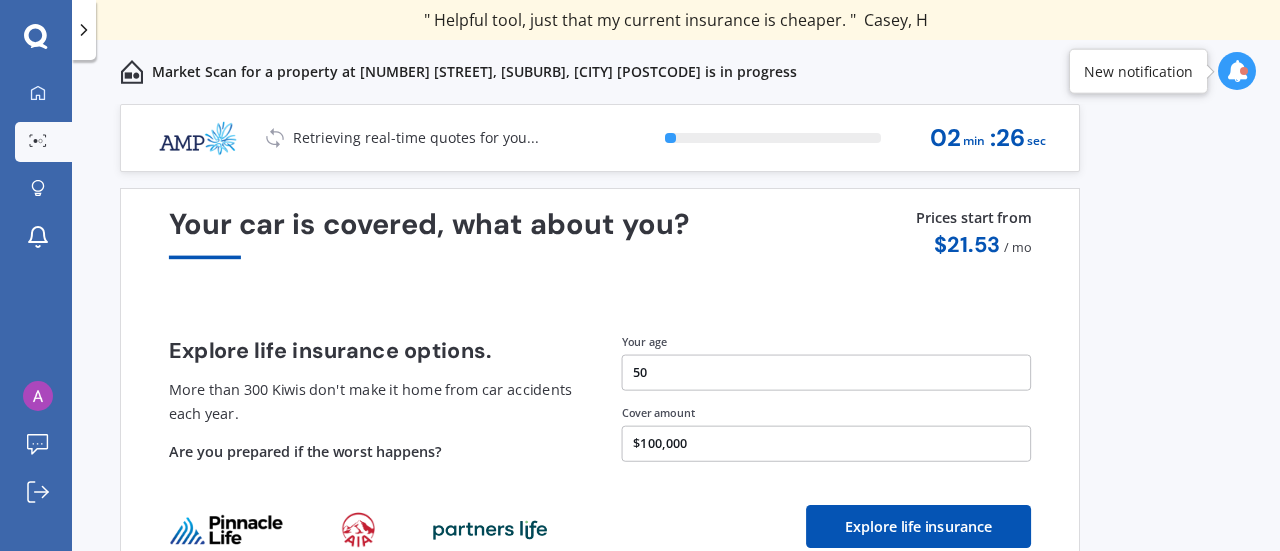 click on "Your car is covered, what about you? Explore life insurance options. More than 300 Kiwis don't make it home from car accidents each year. Are you prepared if the worst happens? Prices start from $ 21.53 / mo Your age [AGE] Cover amount $100,000 Explore life insurance" at bounding box center [600, 378] 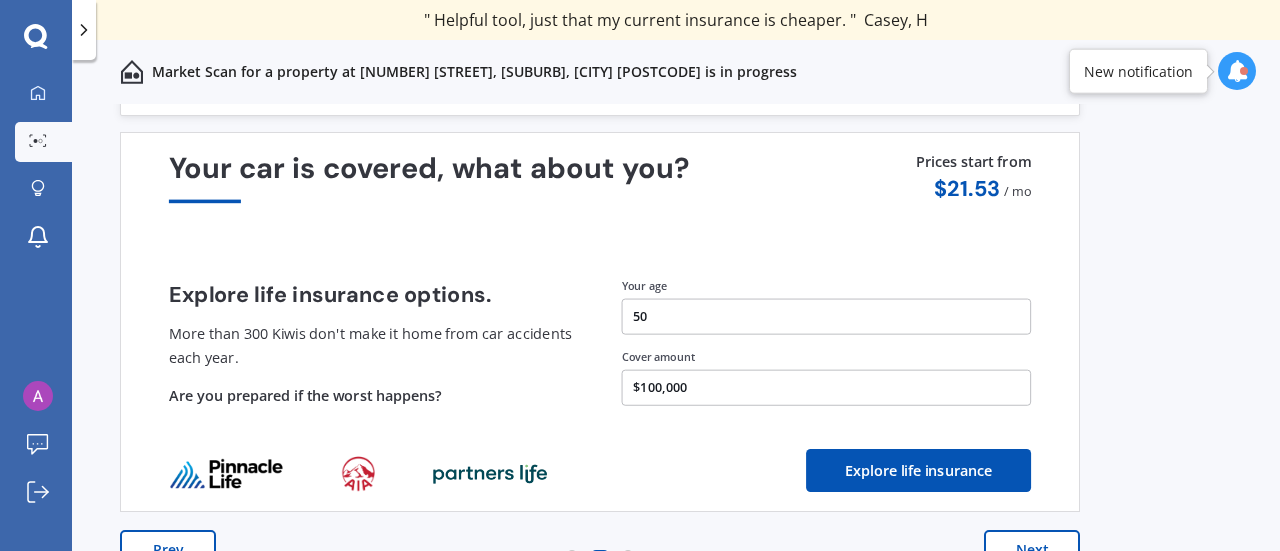 scroll, scrollTop: 94, scrollLeft: 0, axis: vertical 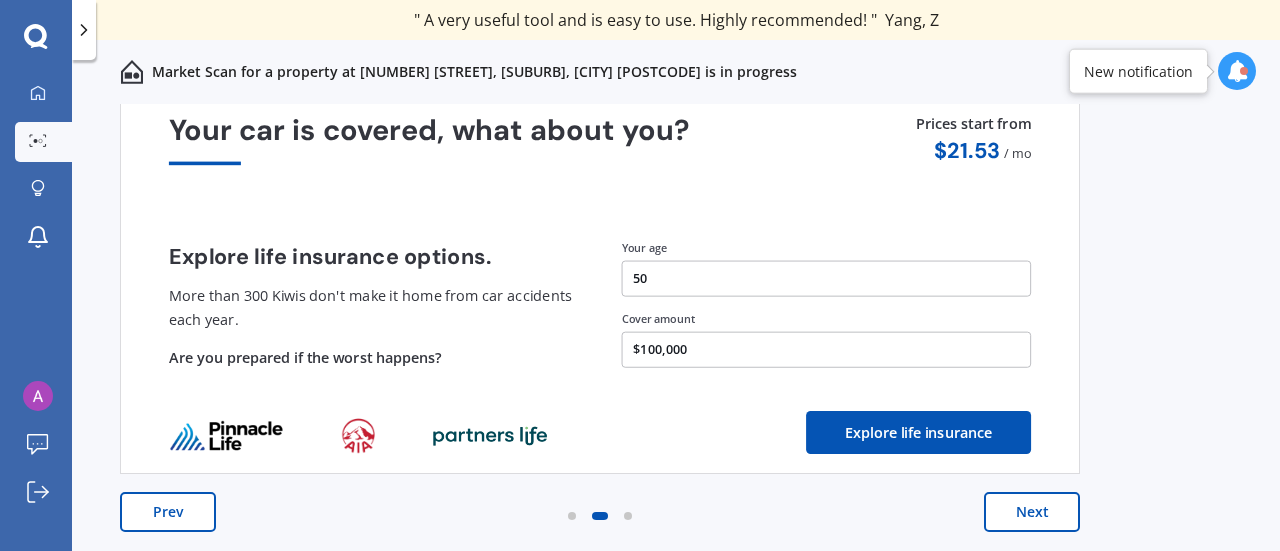 click on "Next" at bounding box center [1032, 512] 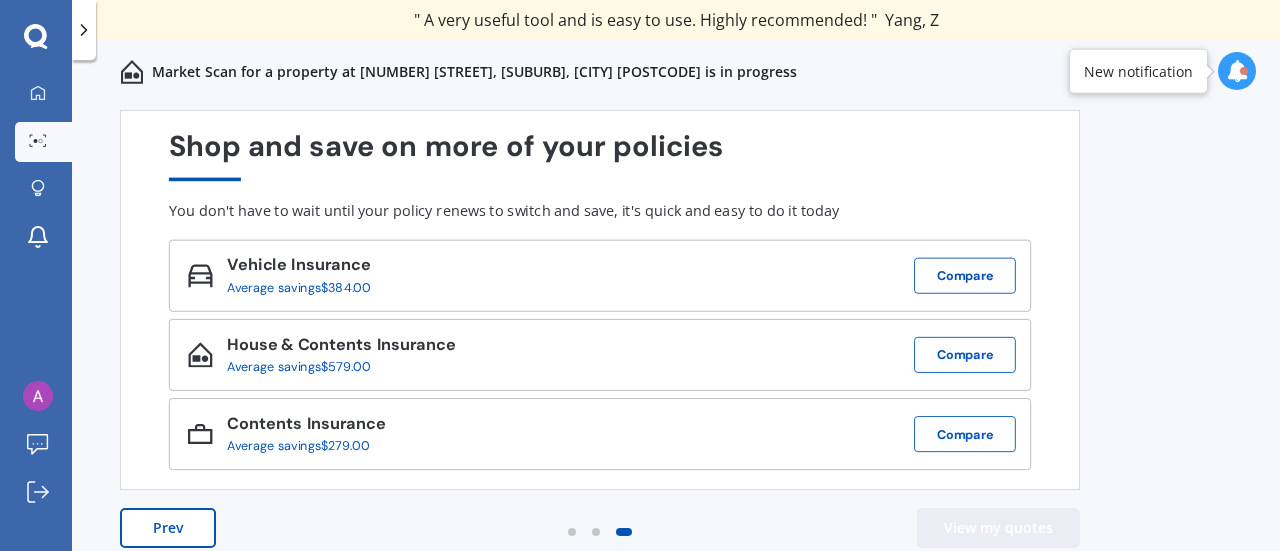 scroll, scrollTop: 94, scrollLeft: 0, axis: vertical 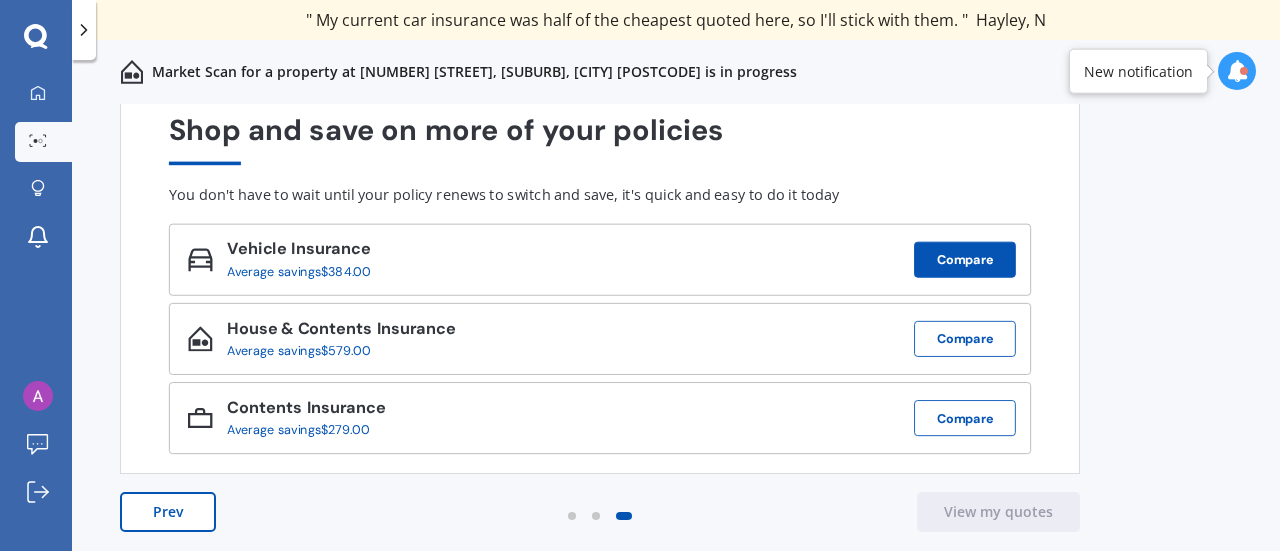 click on "Compare" at bounding box center (965, 260) 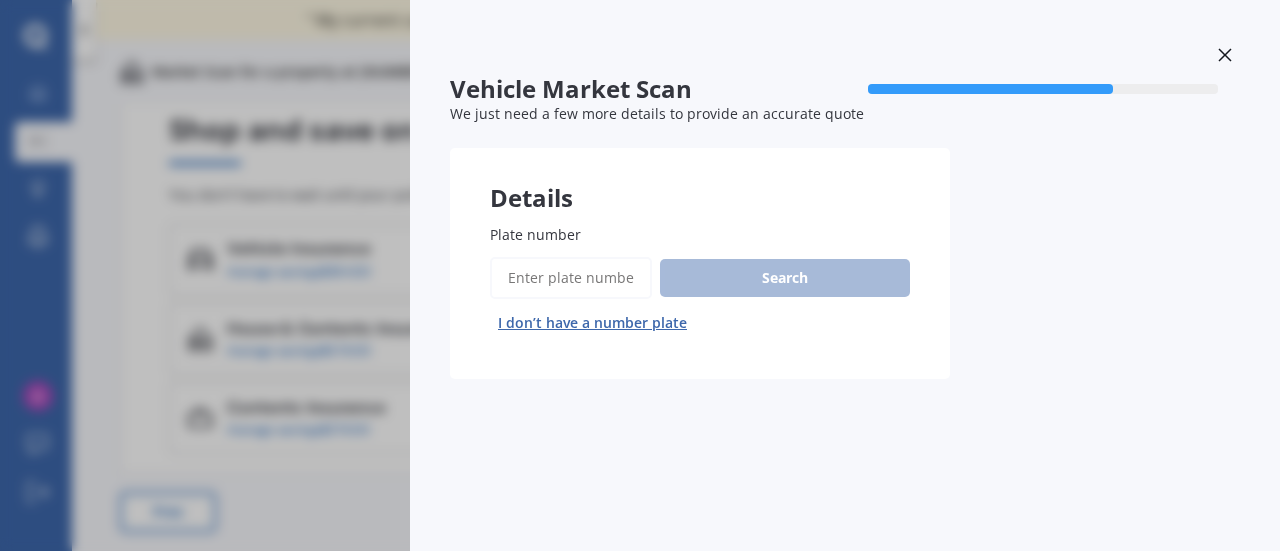 click on "Plate number" at bounding box center [571, 278] 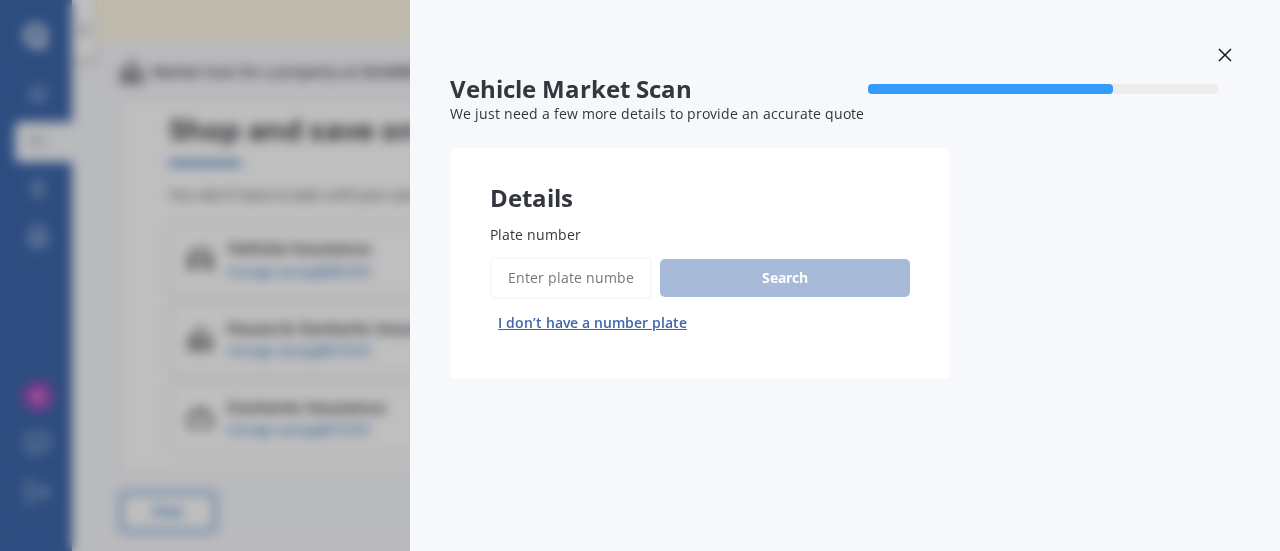 type on "M" 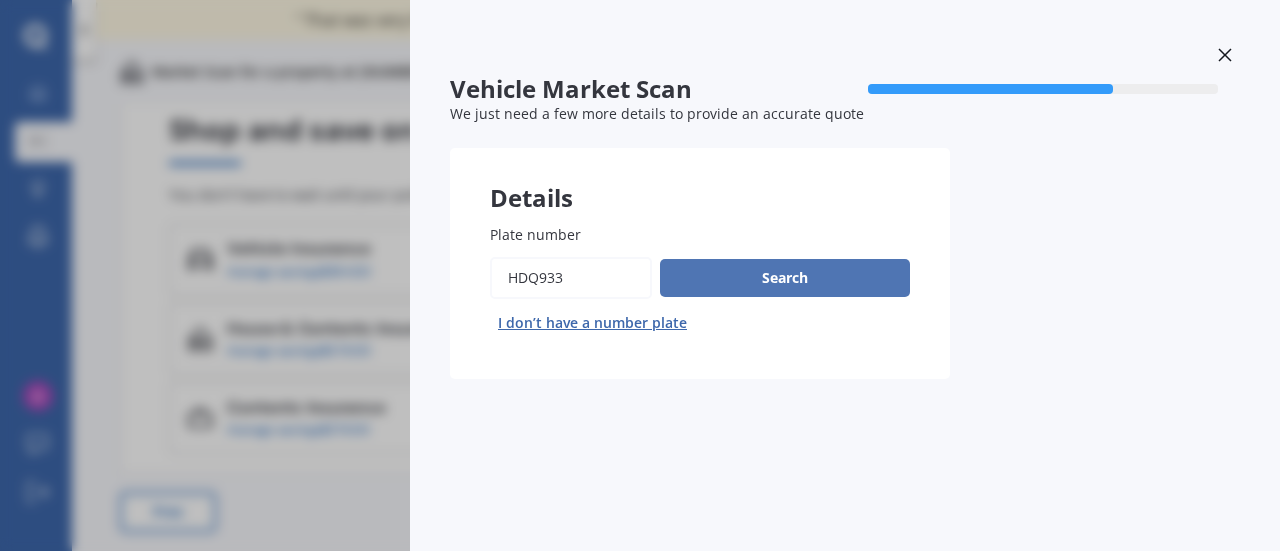 type on "HDQ933" 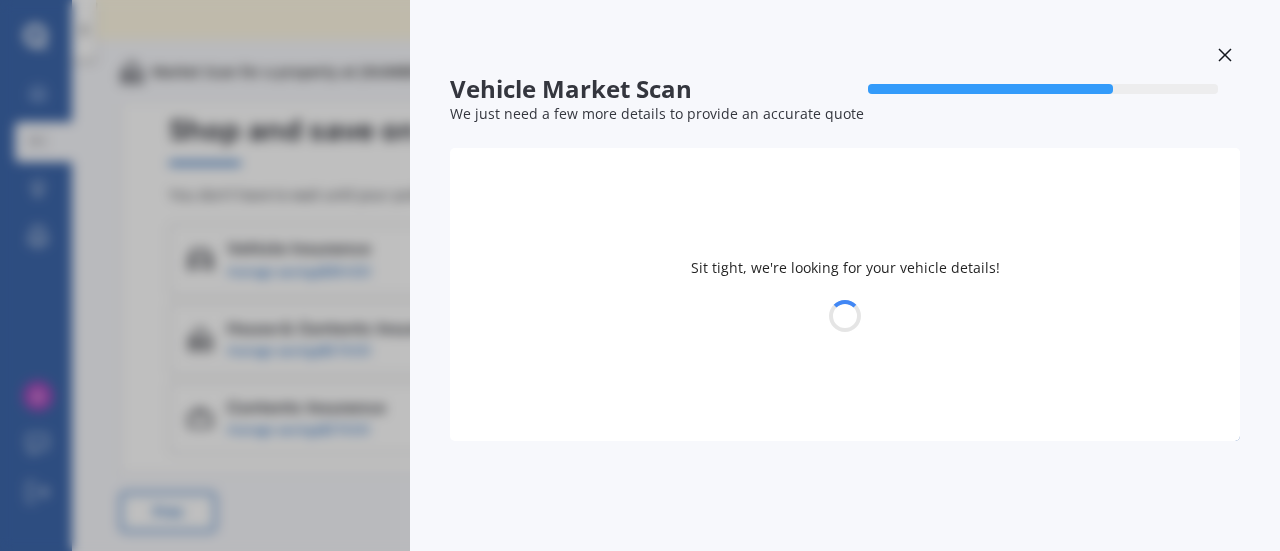 select on "MAZDA" 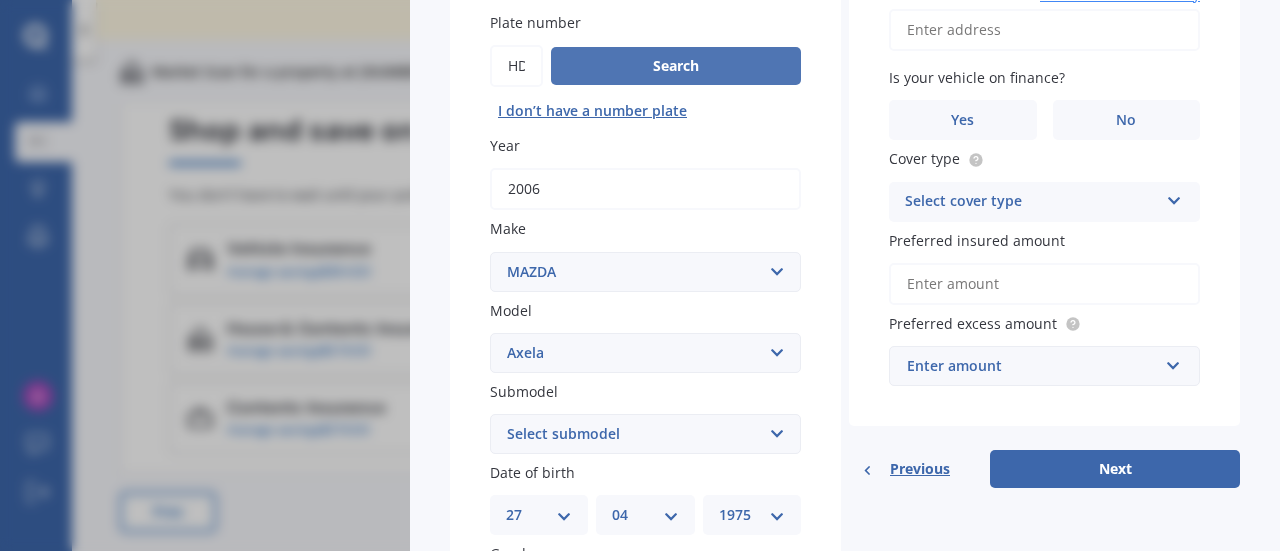 scroll, scrollTop: 213, scrollLeft: 0, axis: vertical 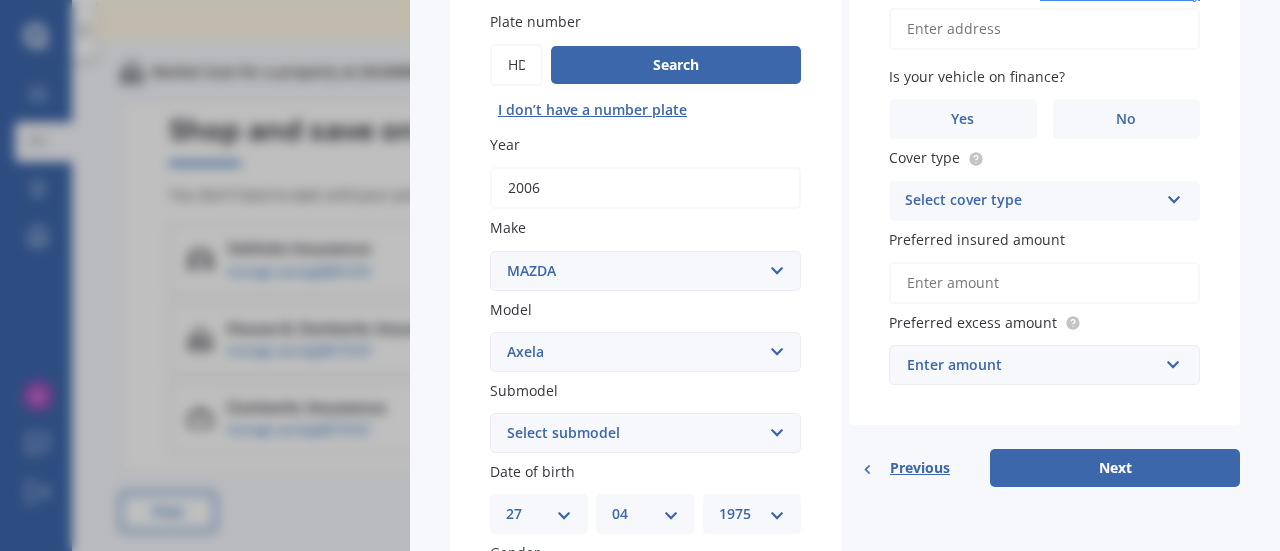 click on "Select cover type" at bounding box center (1031, 201) 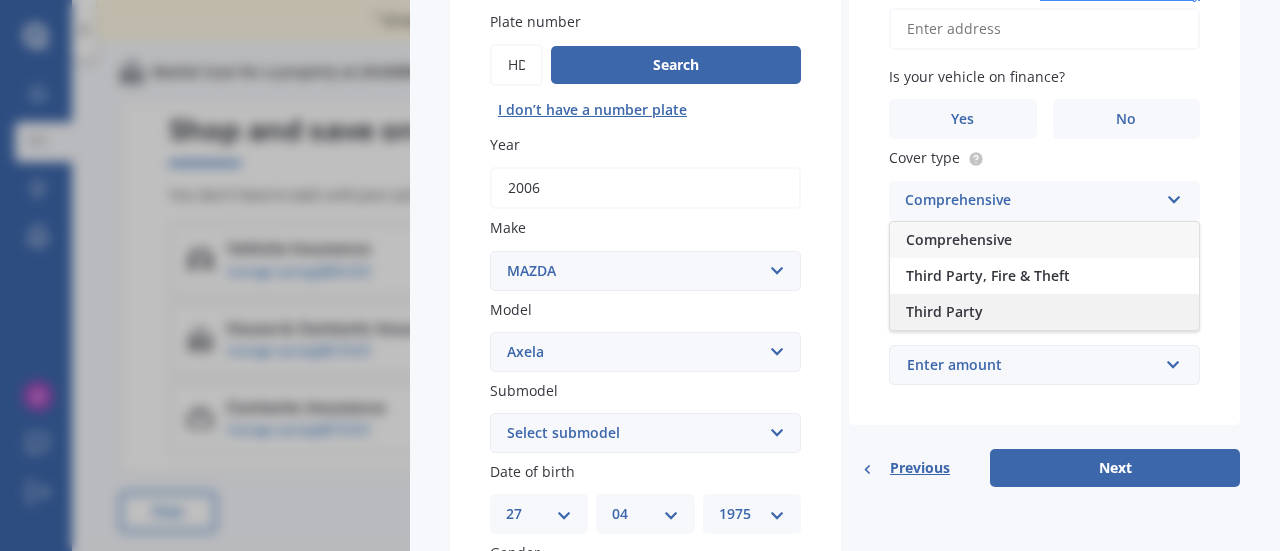 click on "Third Party" at bounding box center [1044, 312] 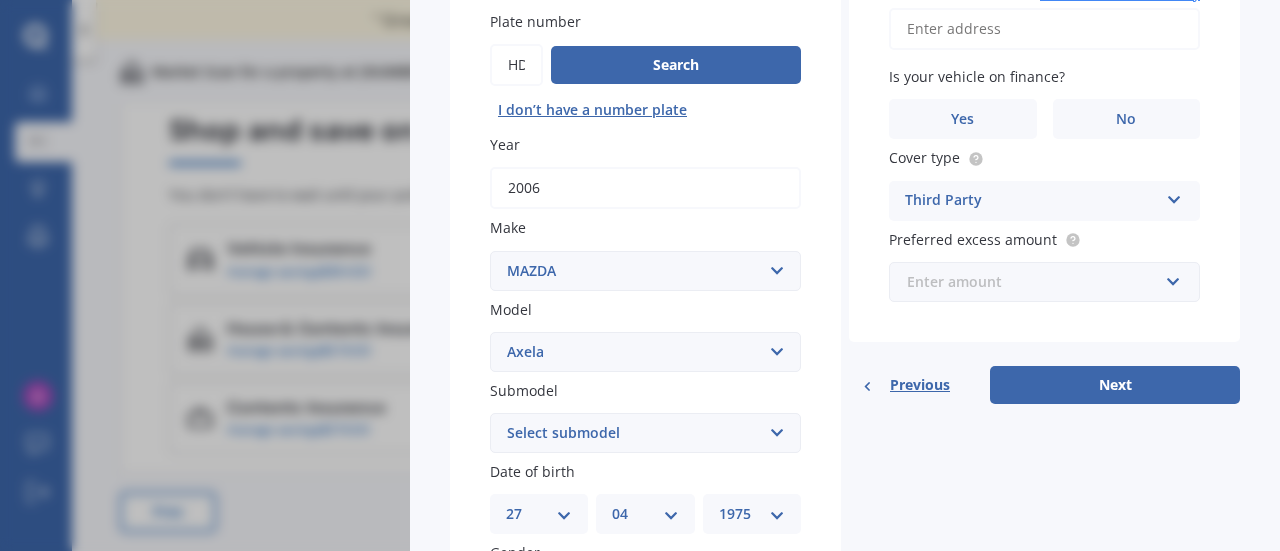 click at bounding box center [1037, 282] 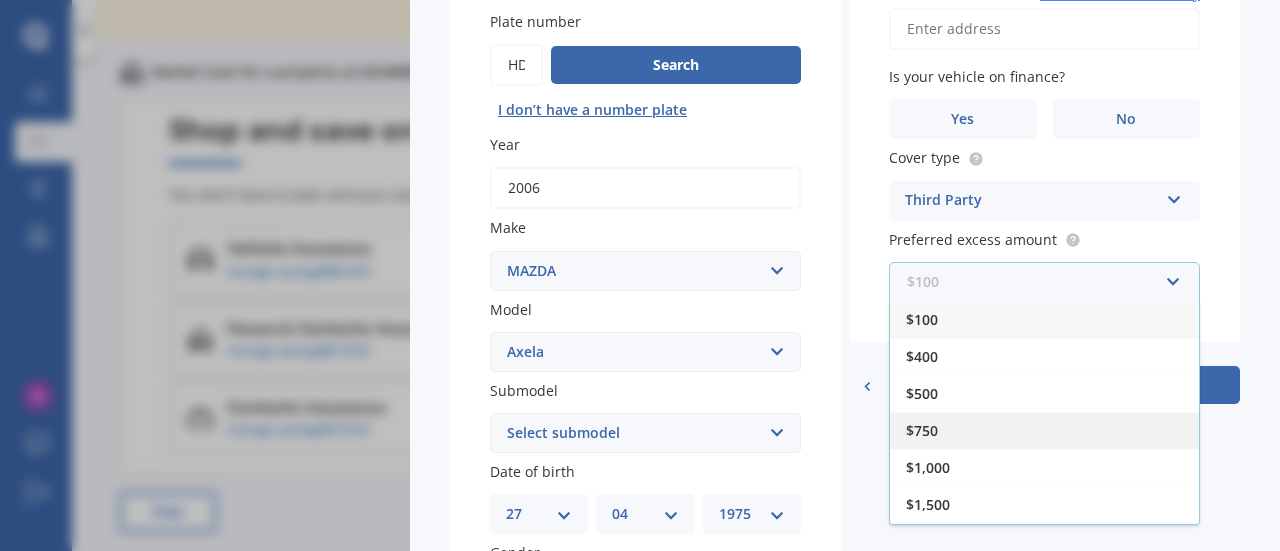scroll, scrollTop: 32, scrollLeft: 0, axis: vertical 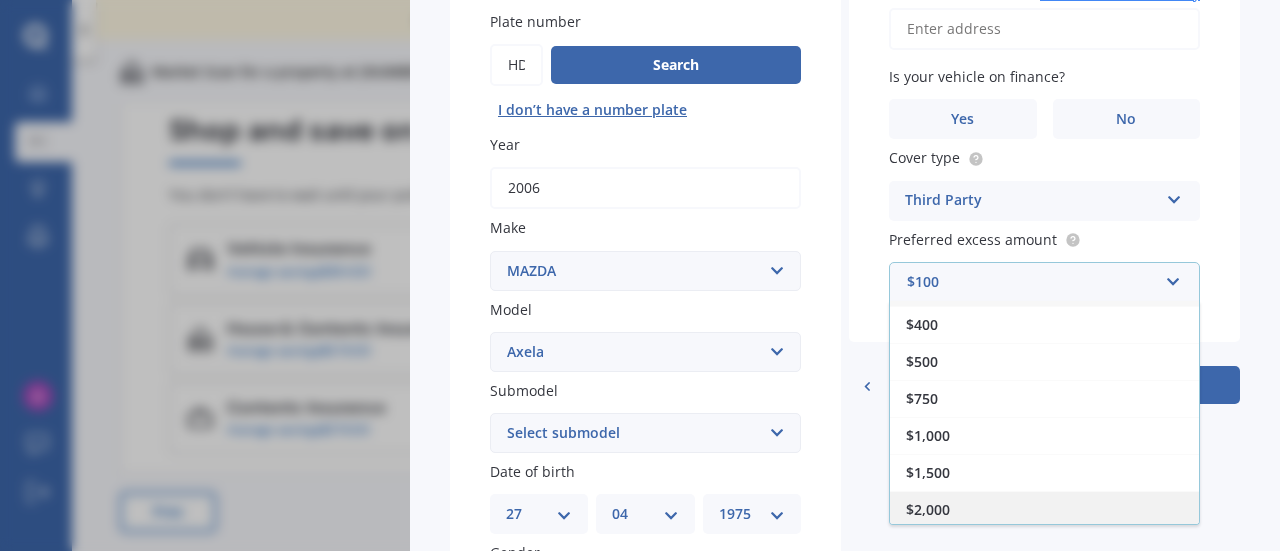 click on "$2,000" at bounding box center (1044, 509) 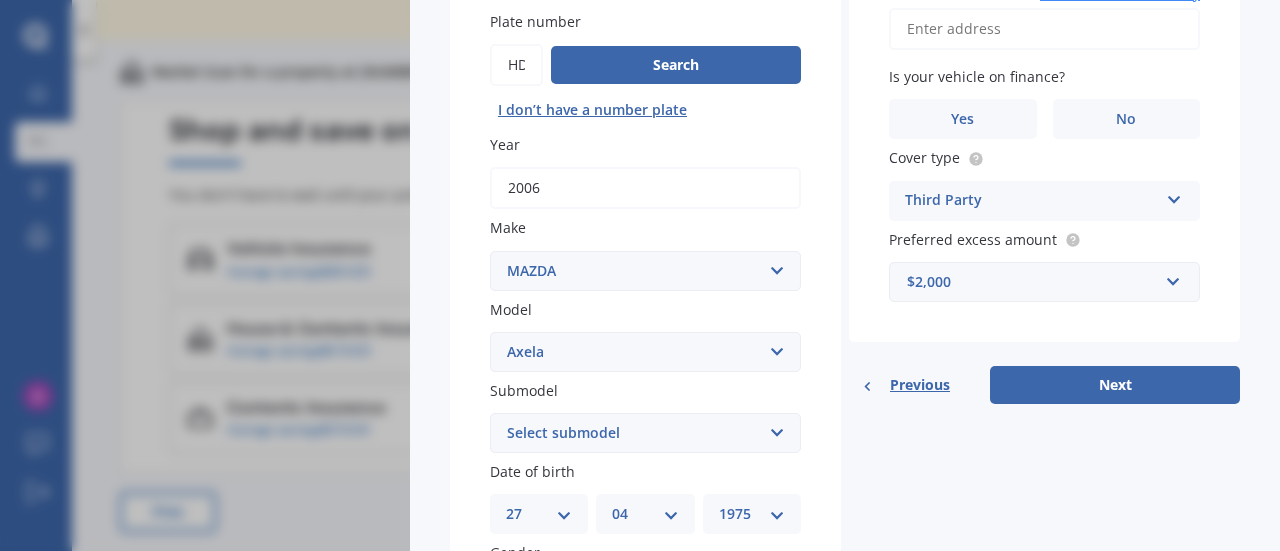 click on "$2,000" at bounding box center (1032, 282) 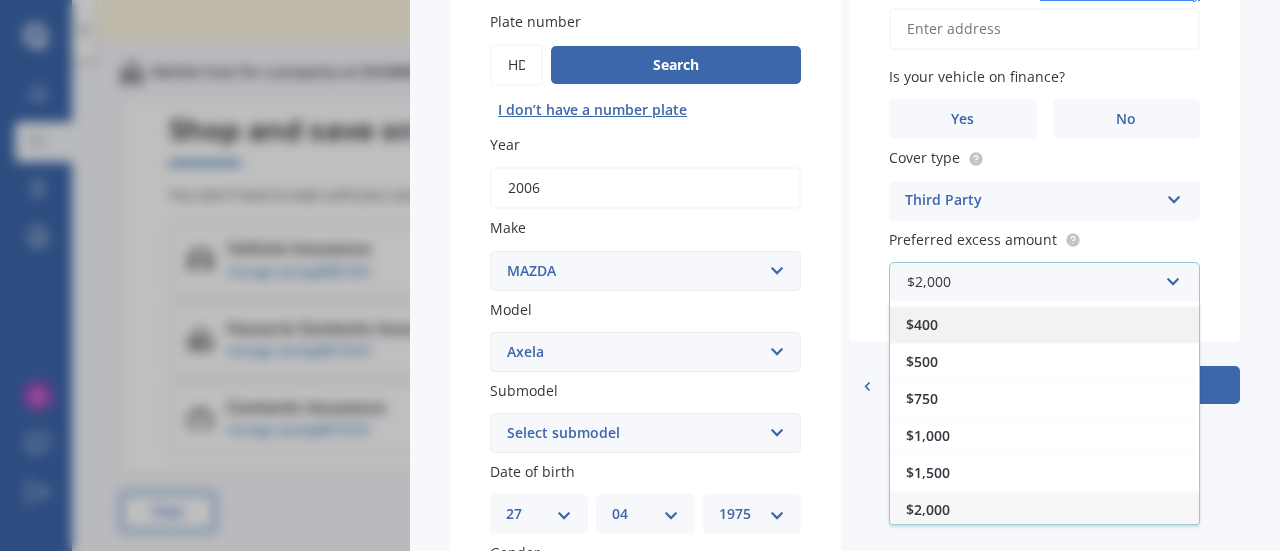 click on "$400" at bounding box center [1044, 324] 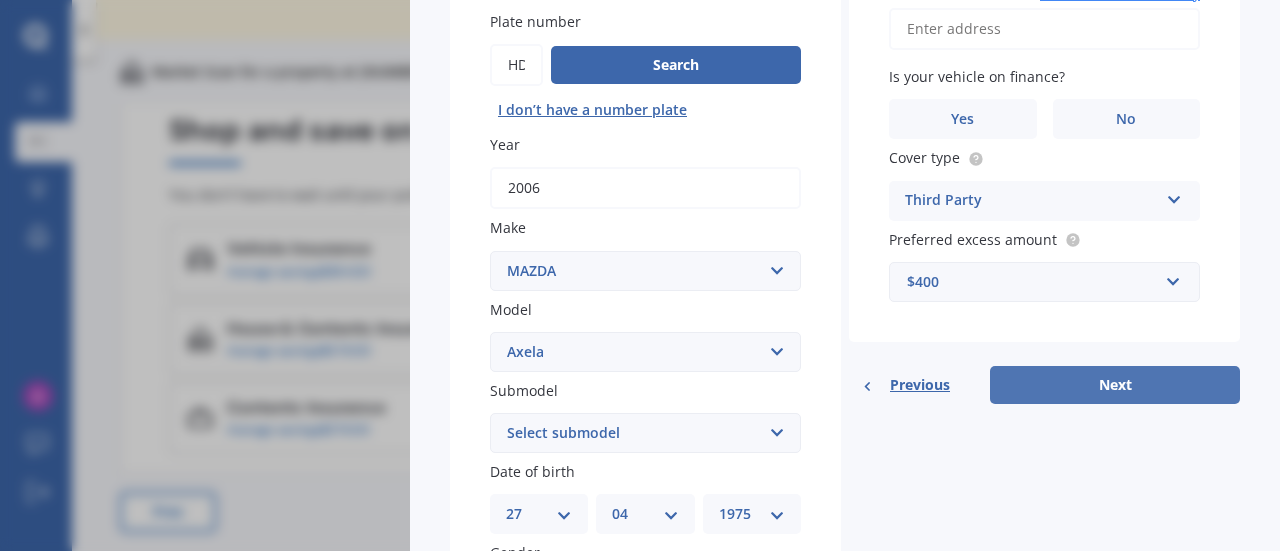 click on "Next" at bounding box center (1115, 385) 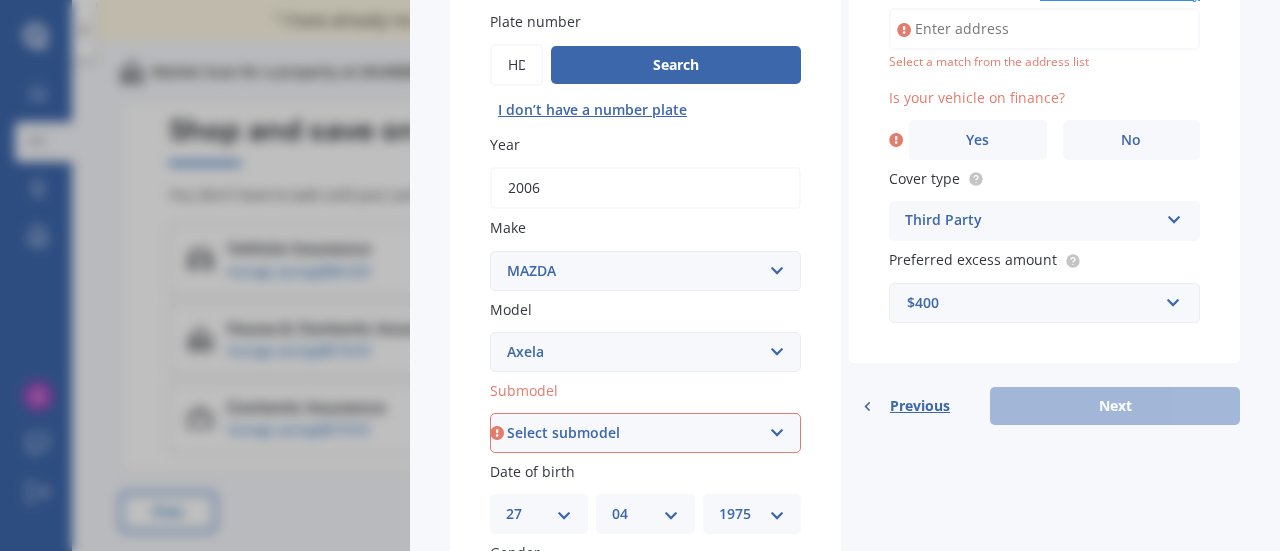 click on "Select submodel (All other) 2.3 Sporthatch 2.3 turbo Hatchback Hatchback turbo diesel Hybrid SP23 Sporthatch diesel" at bounding box center (645, 433) 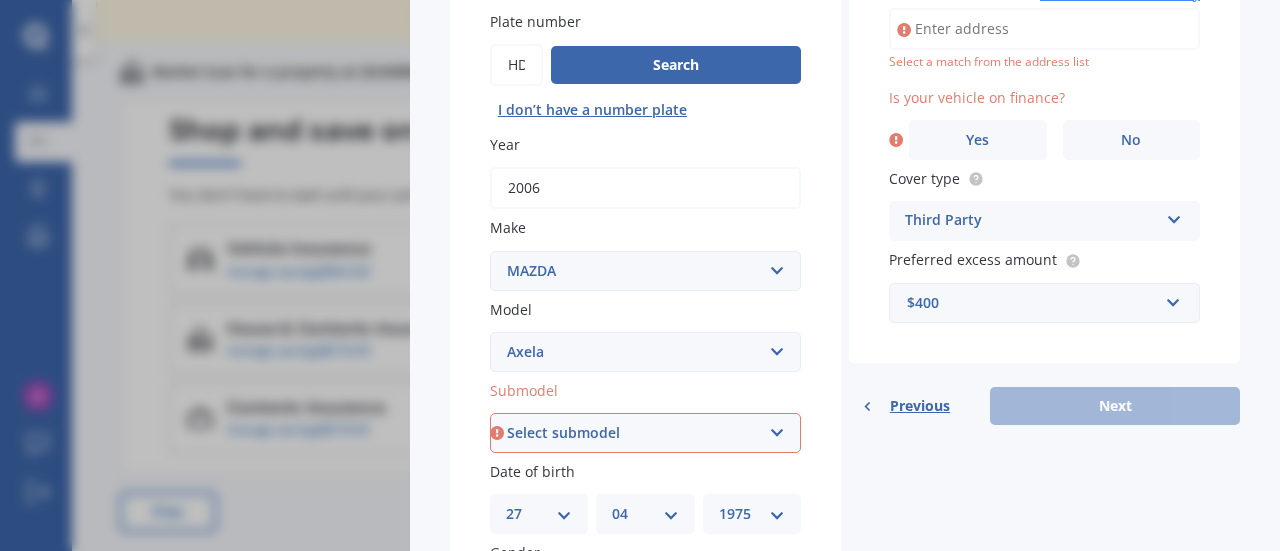 select on "(ALL OTHER)" 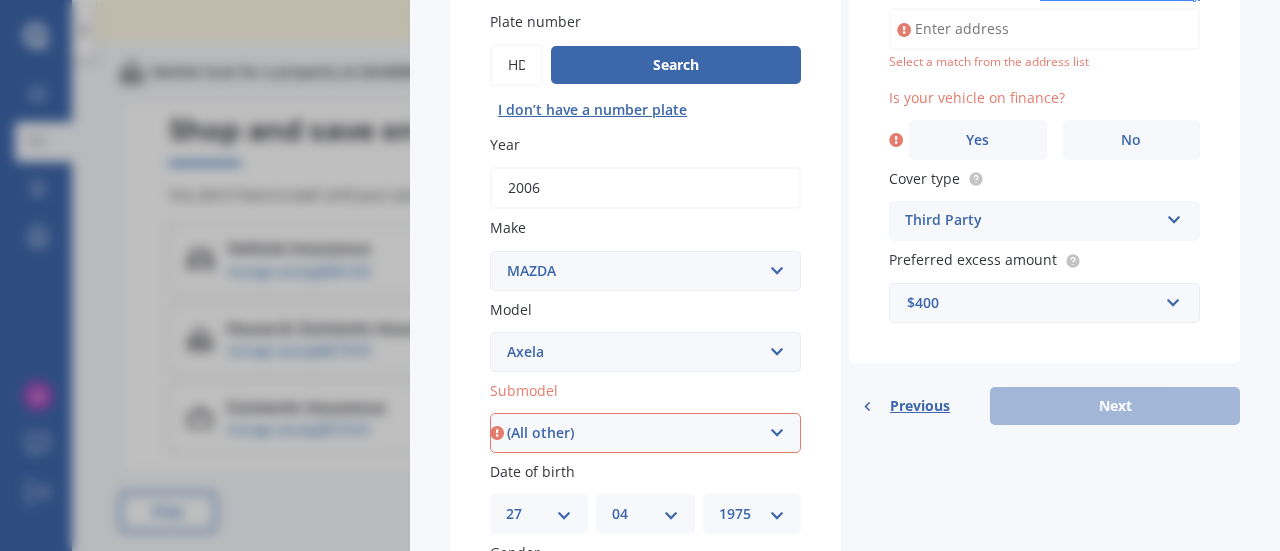 click on "Select submodel (All other) 2.3 Sporthatch 2.3 turbo Hatchback Hatchback turbo diesel Hybrid SP23 Sporthatch diesel" at bounding box center (645, 433) 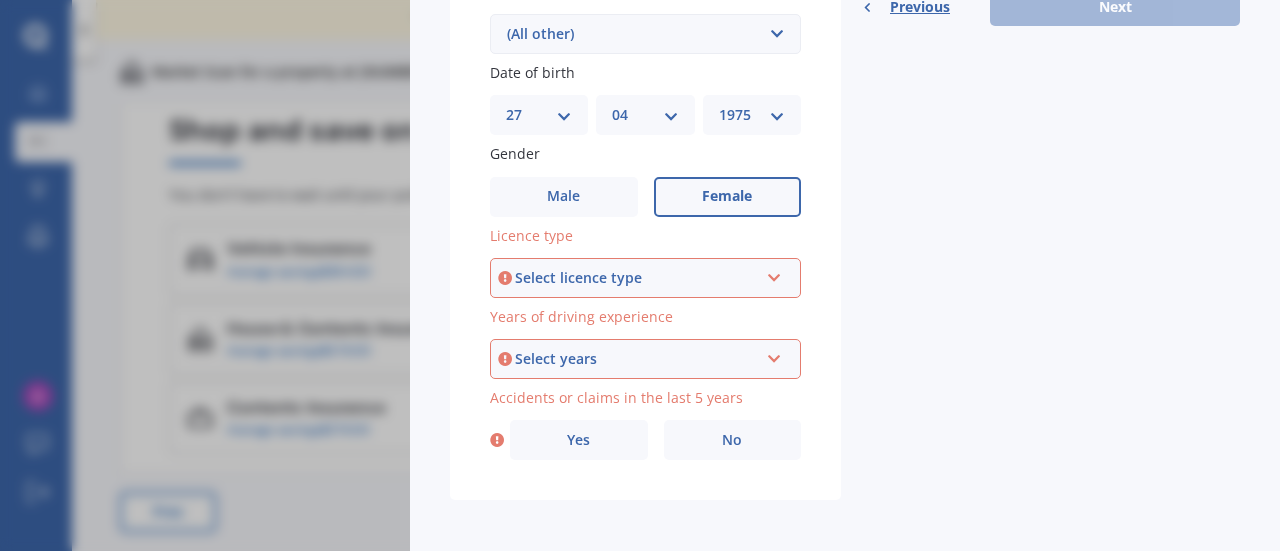 scroll, scrollTop: 612, scrollLeft: 0, axis: vertical 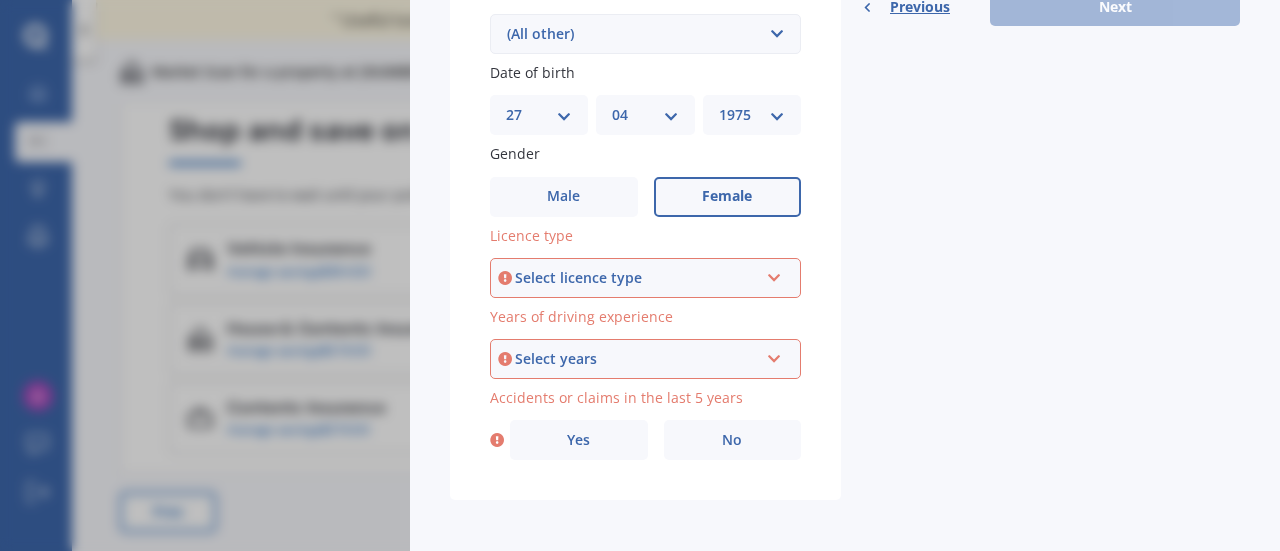 click on "Select licence type" at bounding box center [636, 278] 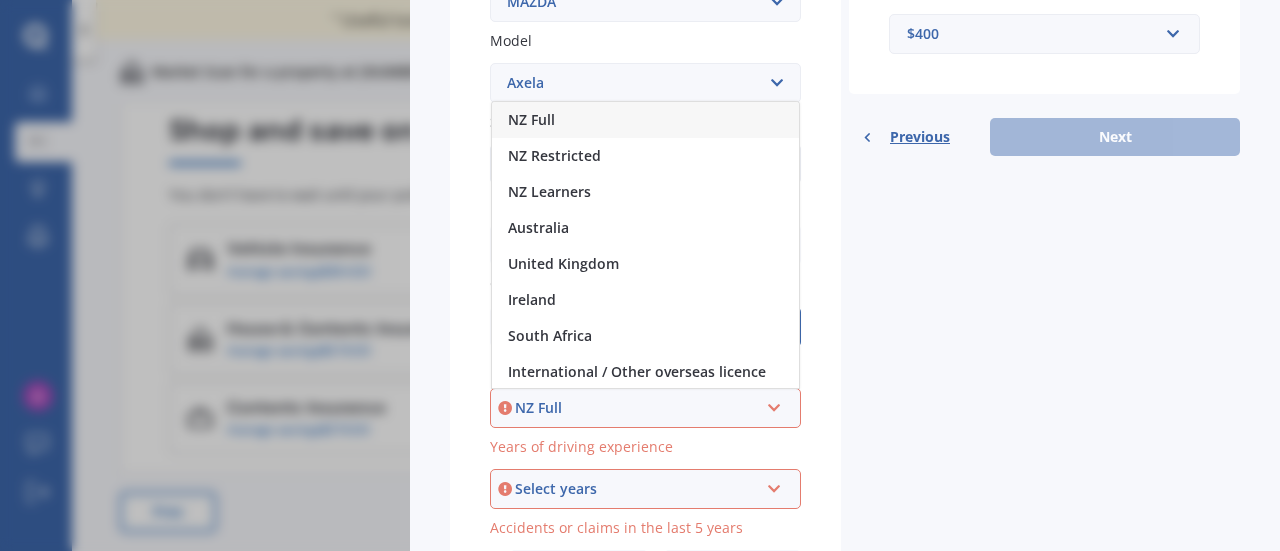 scroll, scrollTop: 480, scrollLeft: 0, axis: vertical 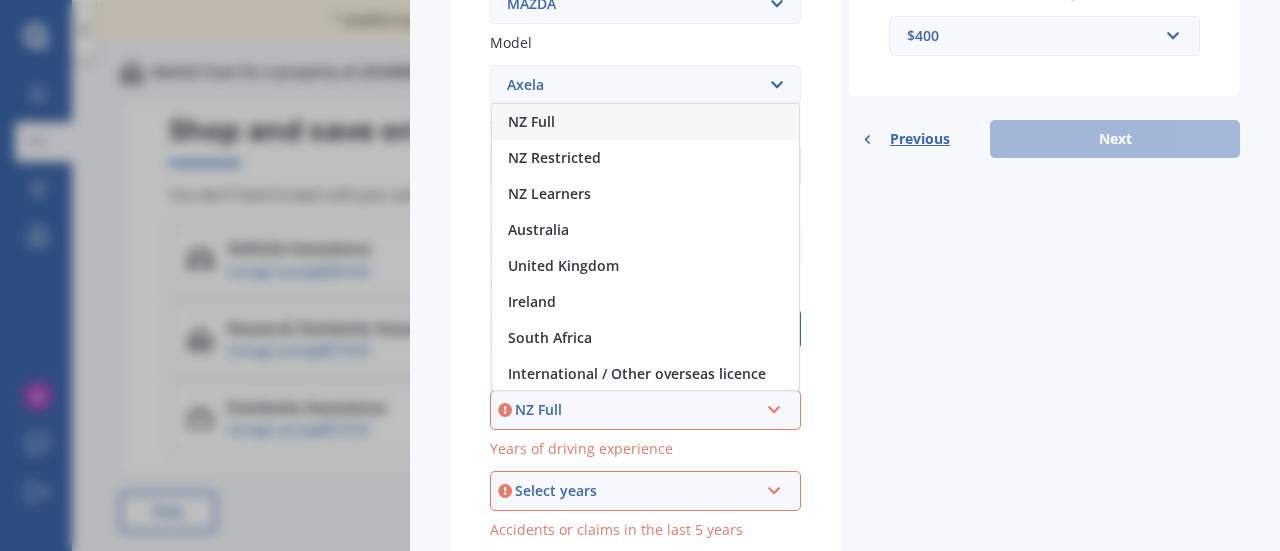 click on "NZ Full" at bounding box center [645, 122] 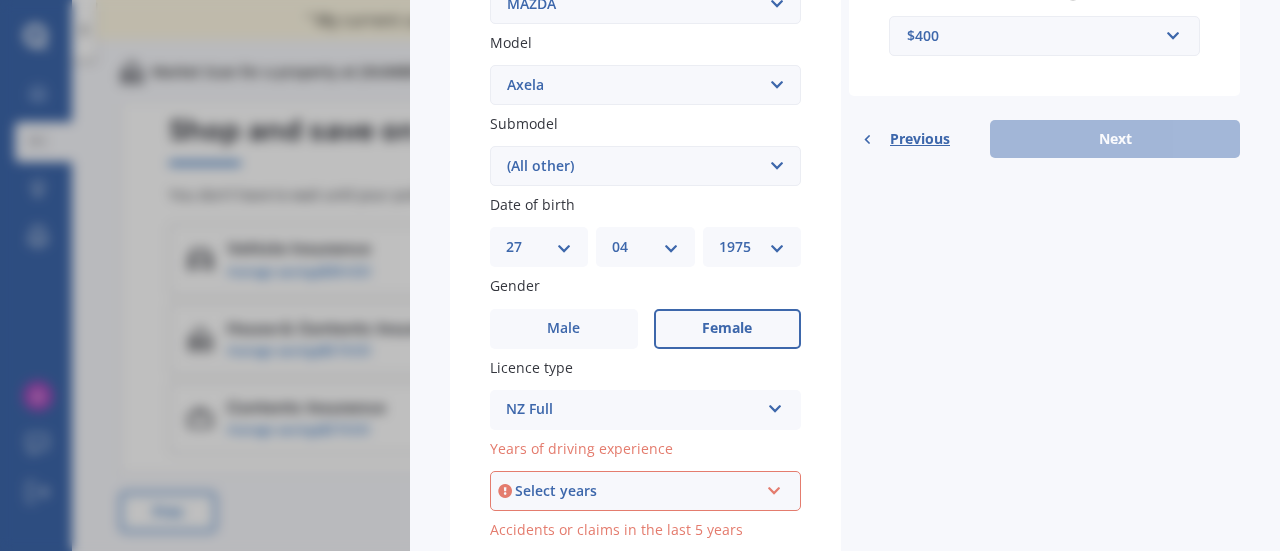 click on "Select years" at bounding box center [636, 491] 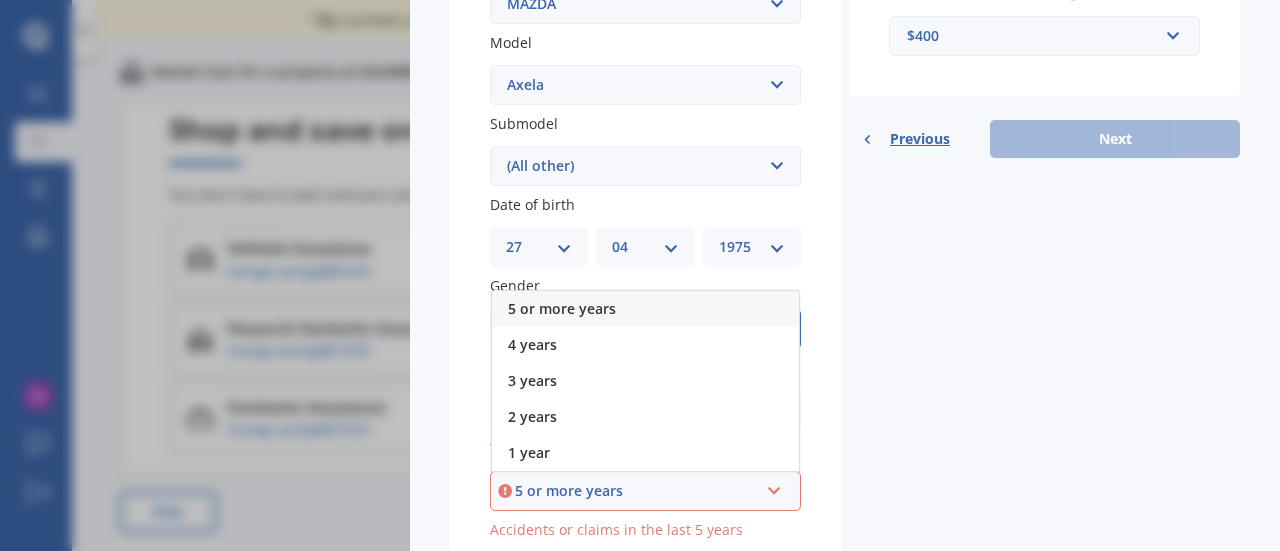 click on "5 or more years" at bounding box center (645, 309) 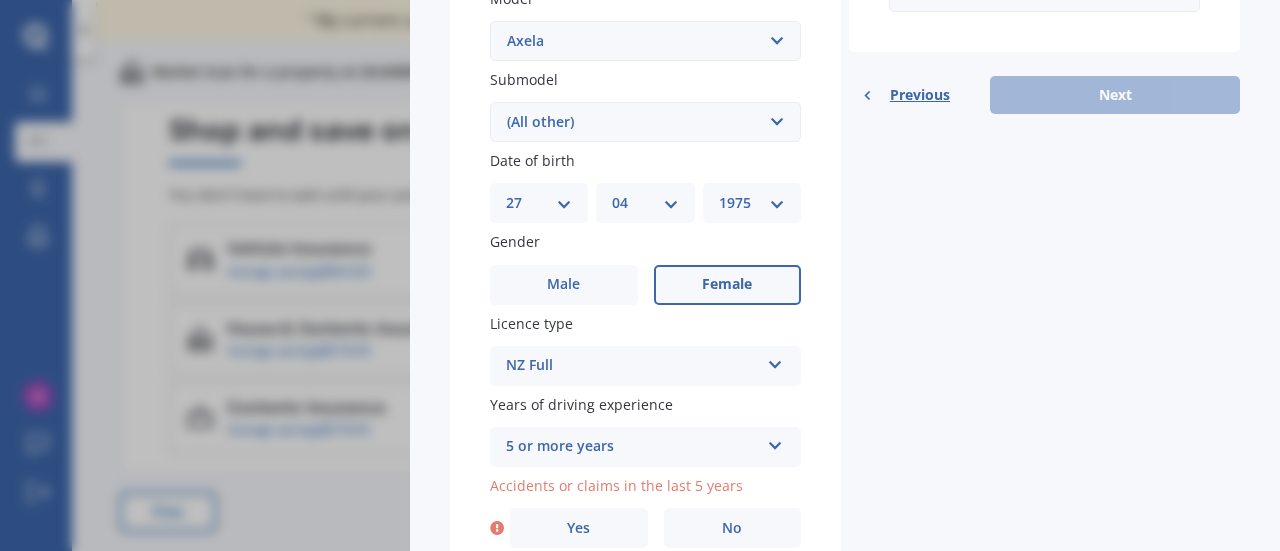scroll, scrollTop: 620, scrollLeft: 0, axis: vertical 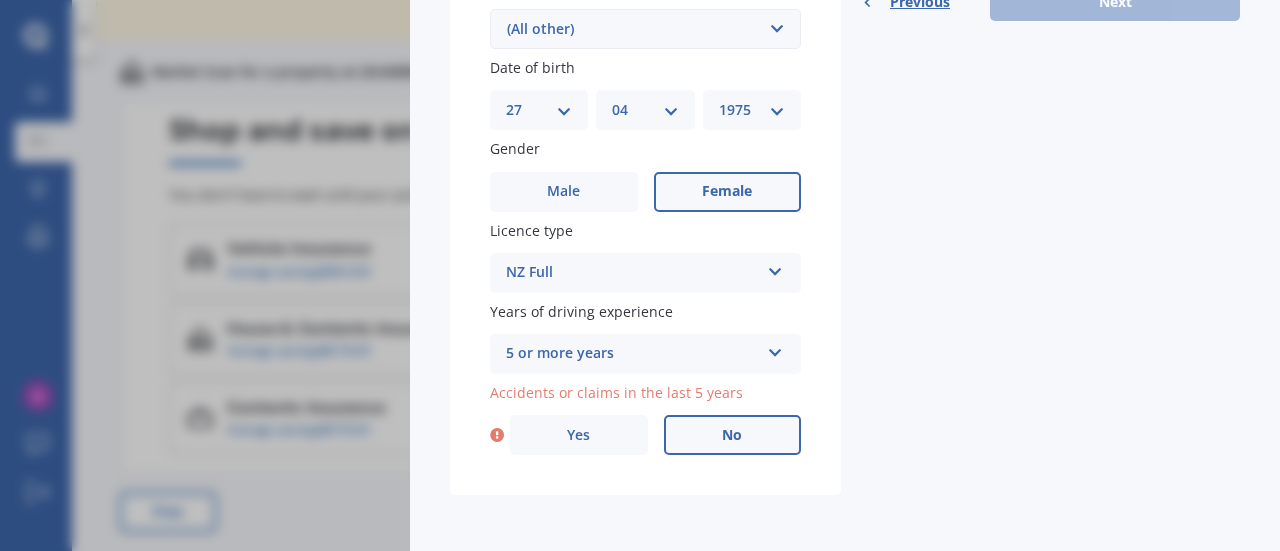 click on "No" at bounding box center (732, 435) 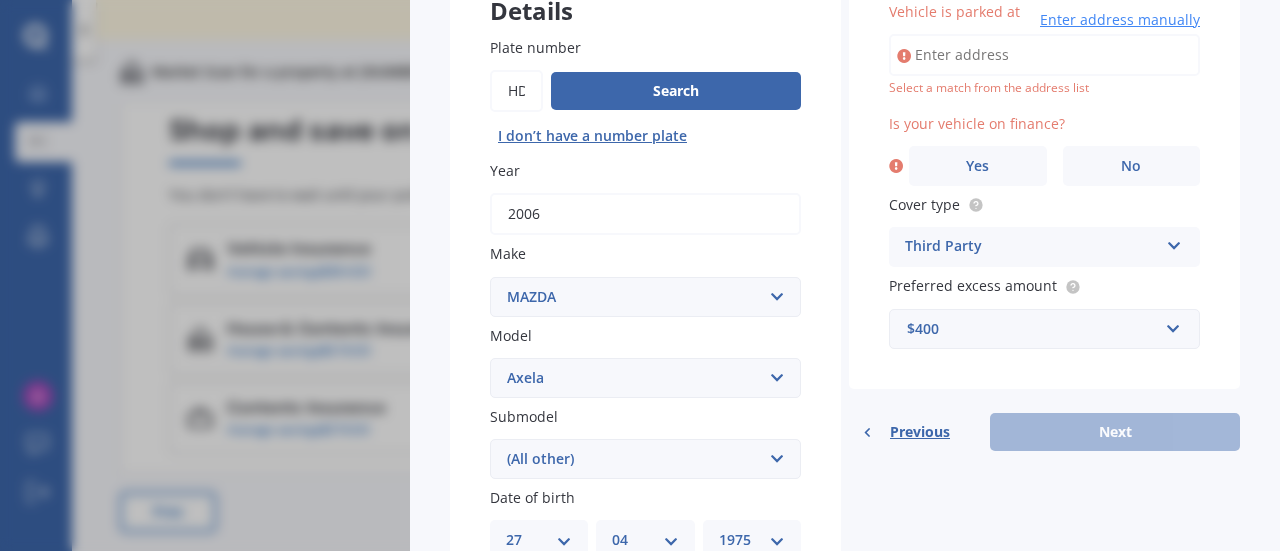 scroll, scrollTop: 119, scrollLeft: 0, axis: vertical 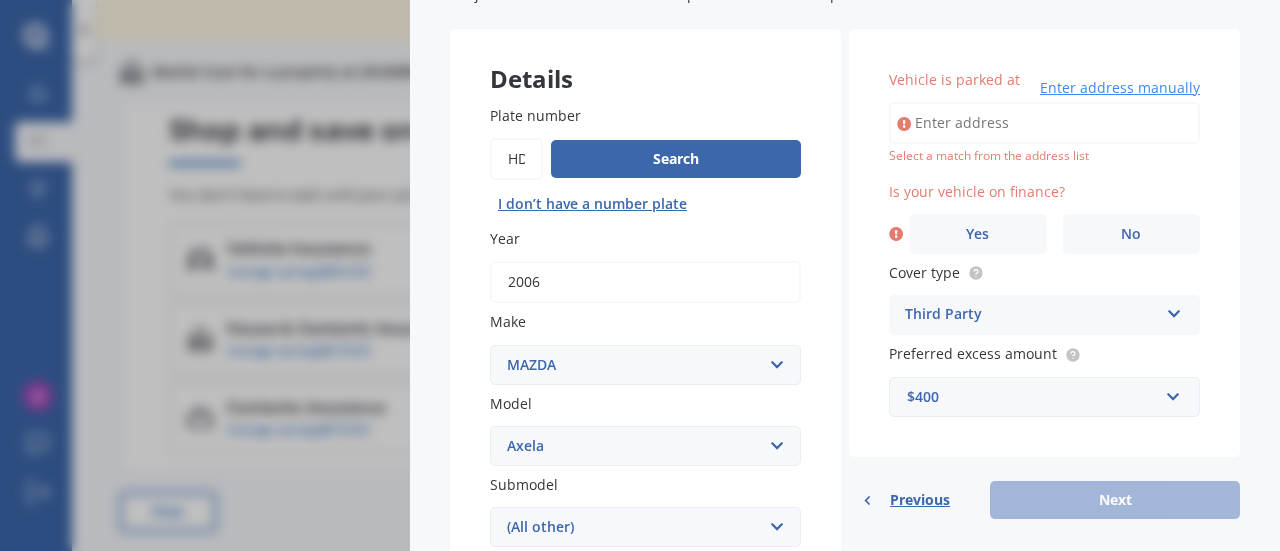 click on "Vehicle is parked at" at bounding box center [1044, 123] 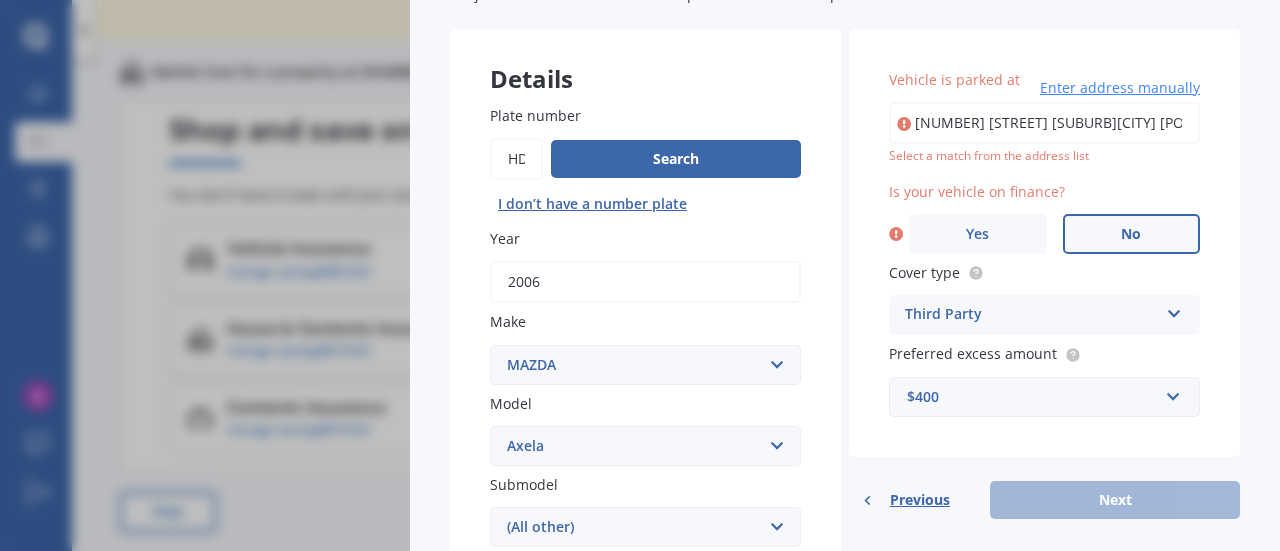 click on "No" at bounding box center (1132, 234) 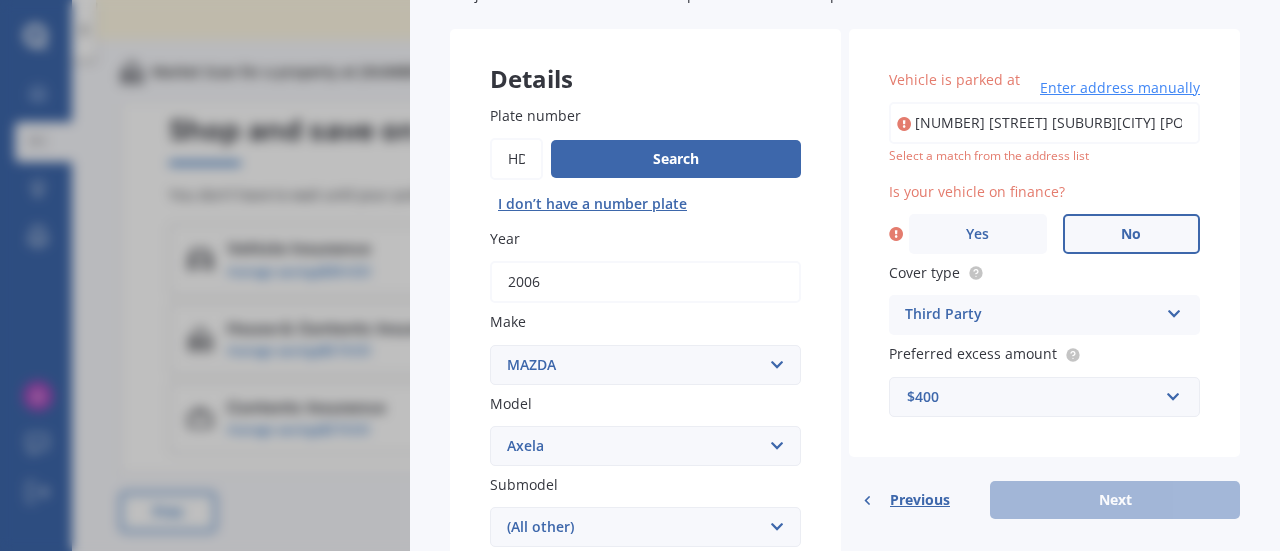 click on "No" at bounding box center (0, 0) 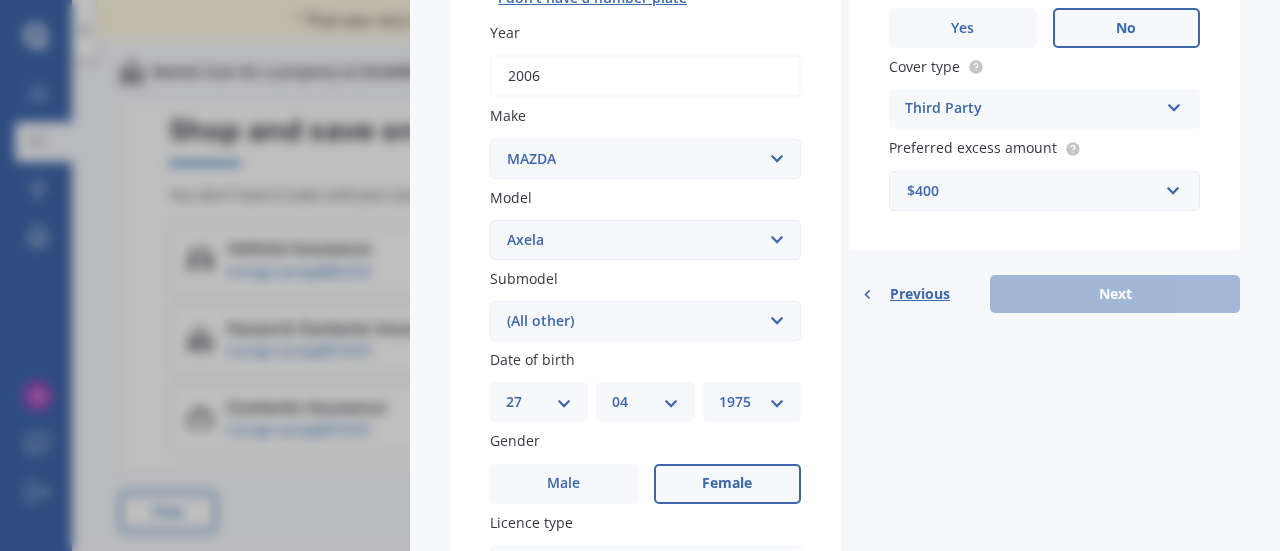 scroll, scrollTop: 308, scrollLeft: 0, axis: vertical 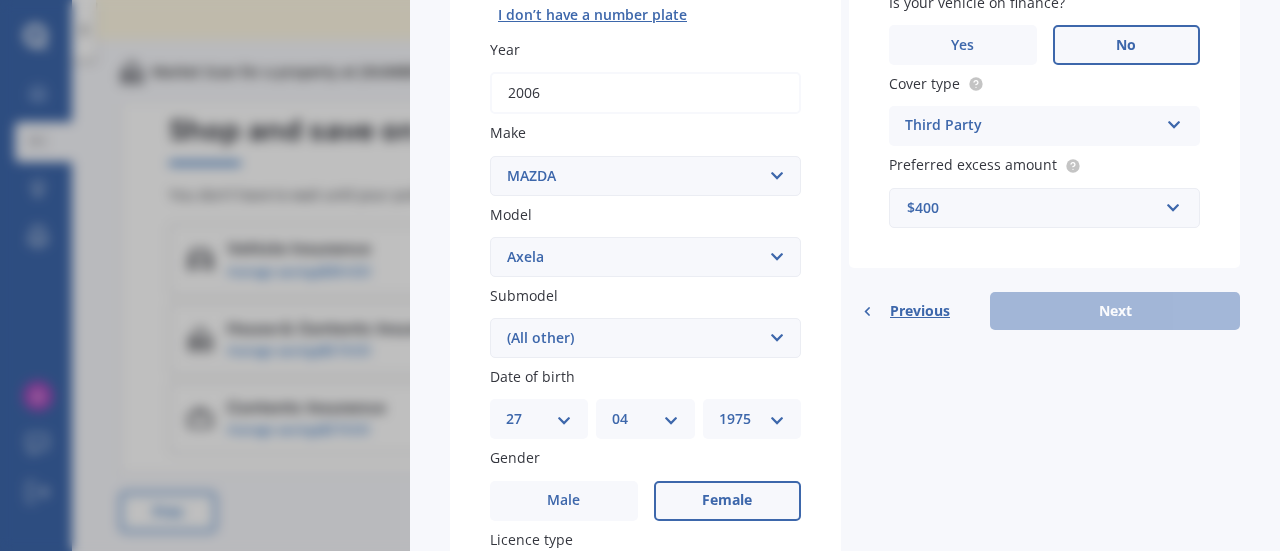 click on "Previous Next" at bounding box center (1044, 311) 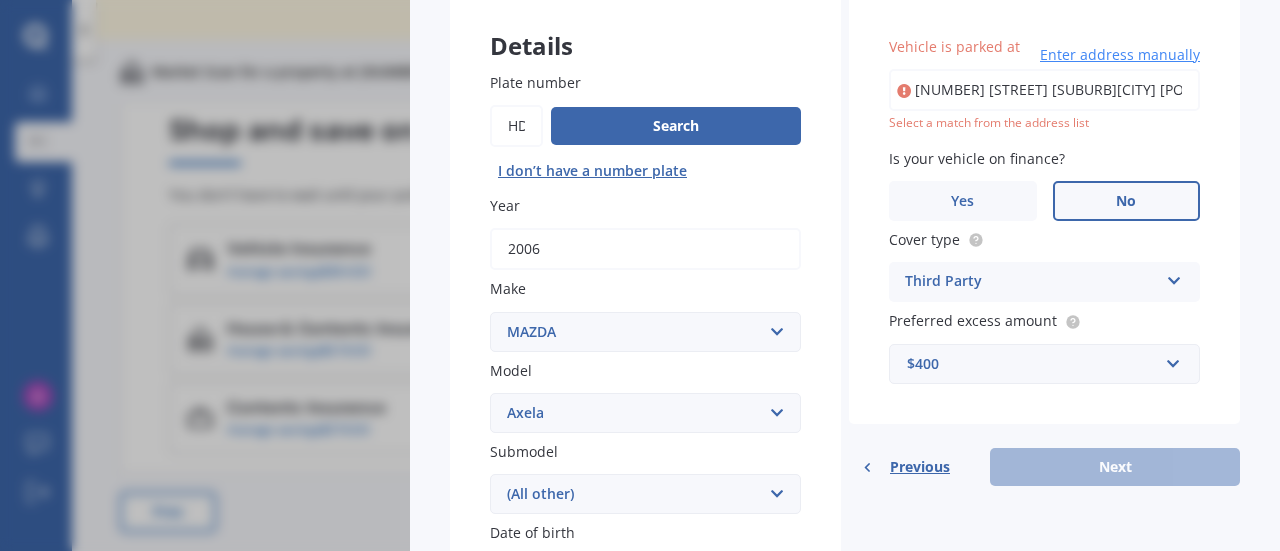 scroll, scrollTop: 150, scrollLeft: 0, axis: vertical 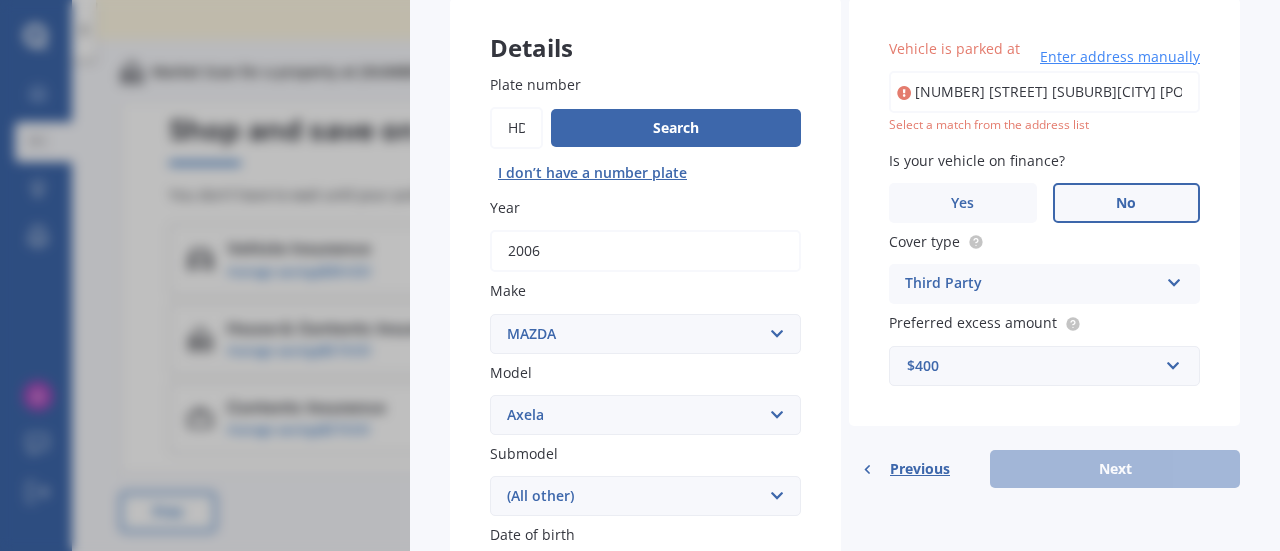 click on "[NUMBER] [STREET] [SUBURB][CITY] [POSTCODE]" at bounding box center (1044, 92) 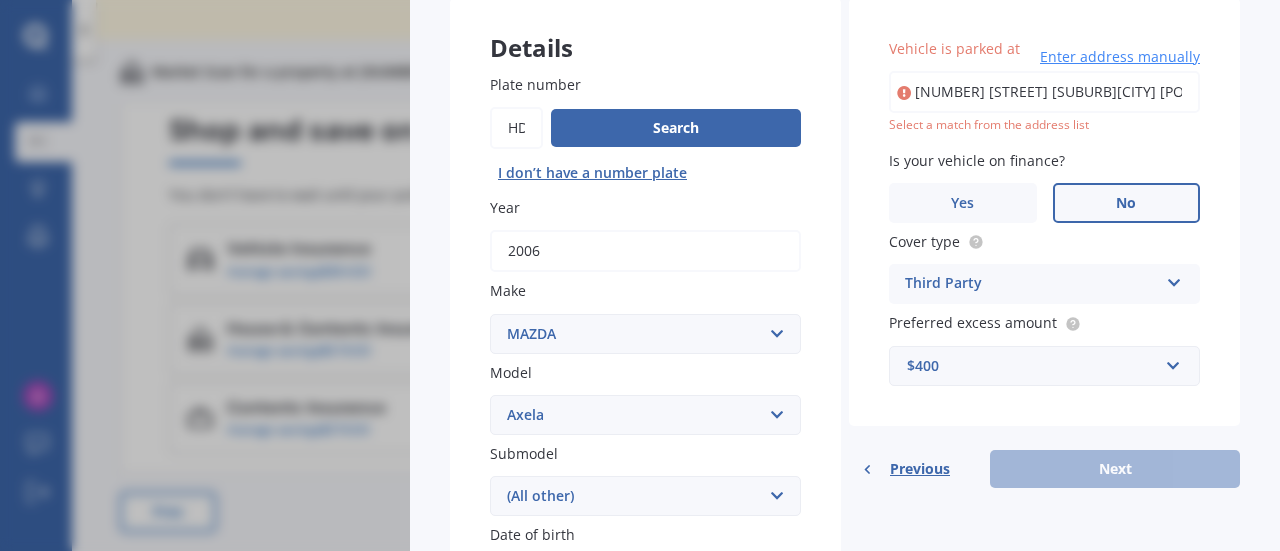 click on "[NUMBER] [STREET] [SUBURB][CITY] [POSTCODE]" at bounding box center [1044, 92] 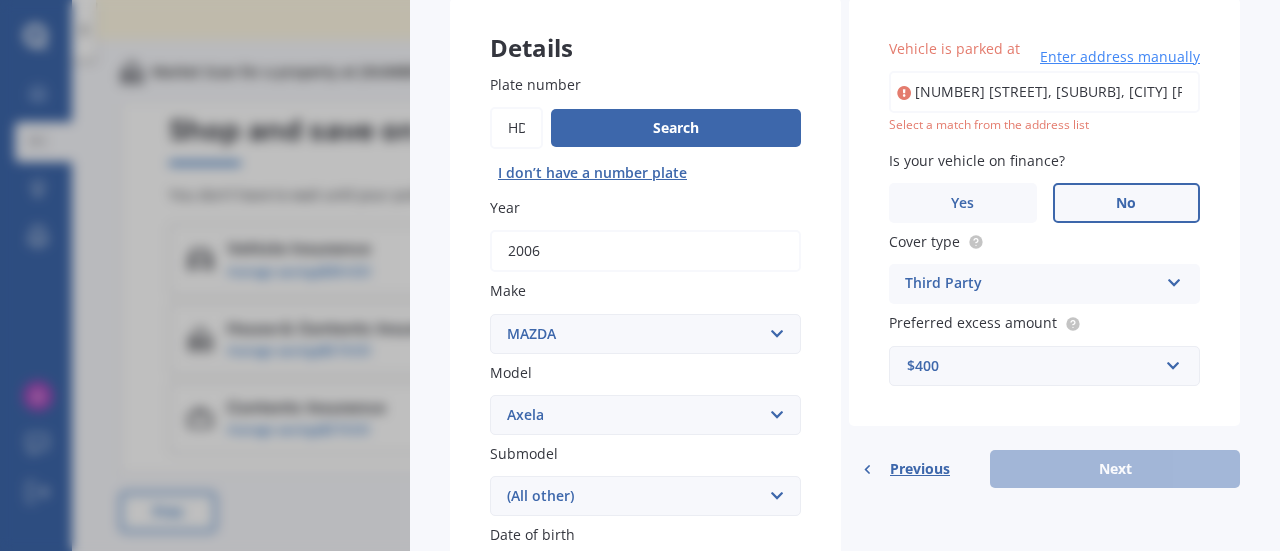 type on "[NUMBER] [STREET], [SUBURB], [CITY] [POSTCODE]" 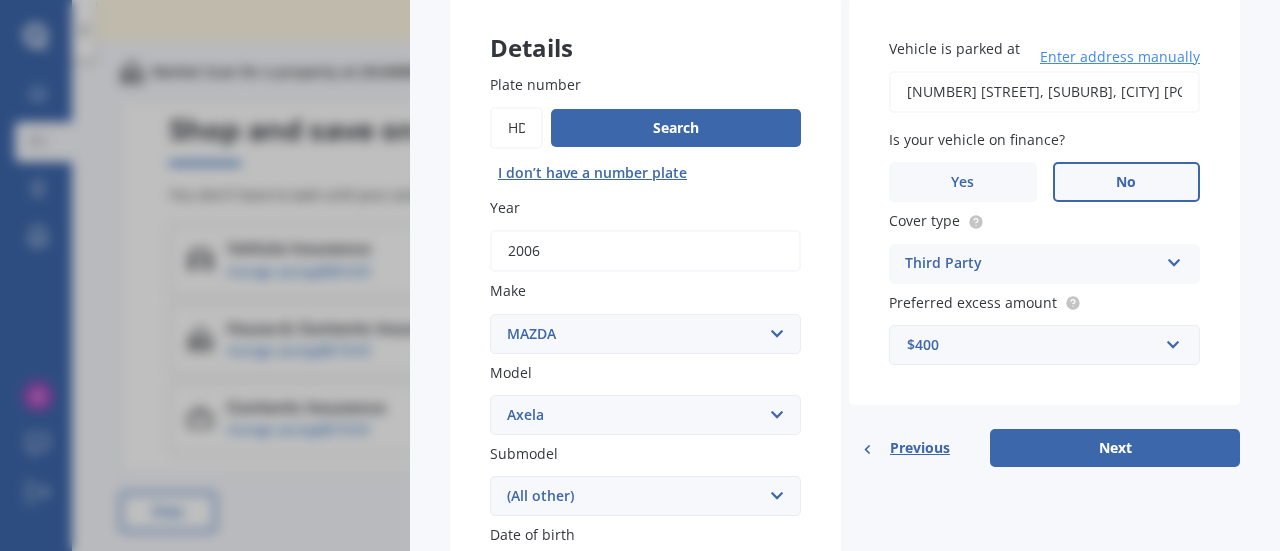 click on "Vehicle is parked at [NUMBER] [STREET], [SUBURB], [CITY] [POSTCODE] Enter address manually Is your vehicle on finance? Yes No Cover type Third Party Comprehensive Third Party, Fire & Theft Third Party Preferred excess amount $400 $100 $400 $500 $750 $1,000 $1,500 $2,000 Previous Next" at bounding box center (1044, 232) 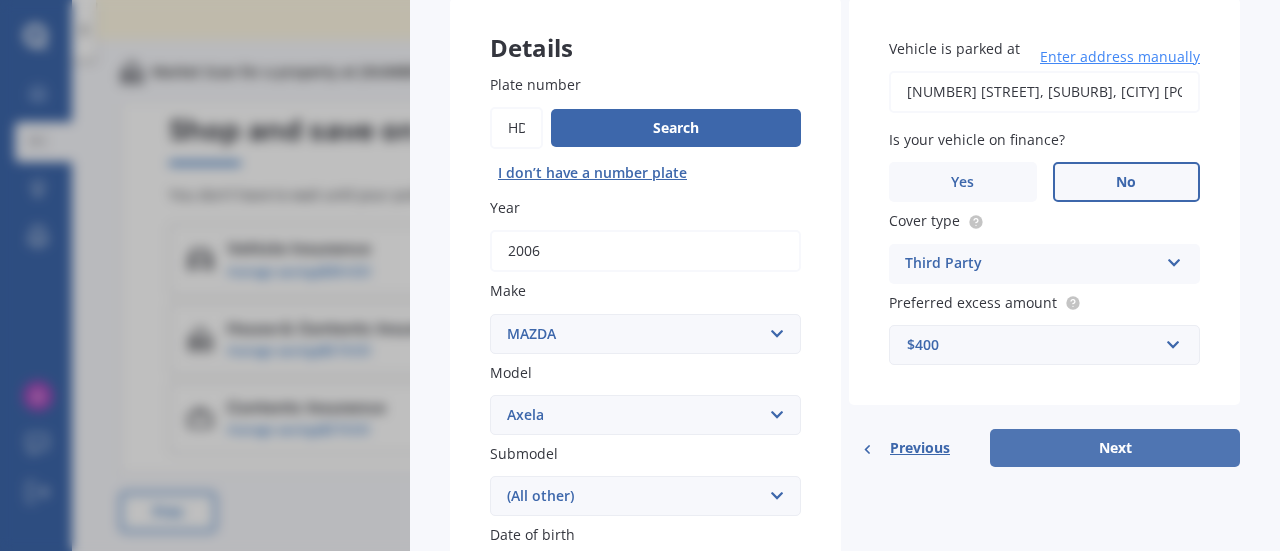 click on "Next" at bounding box center [1115, 448] 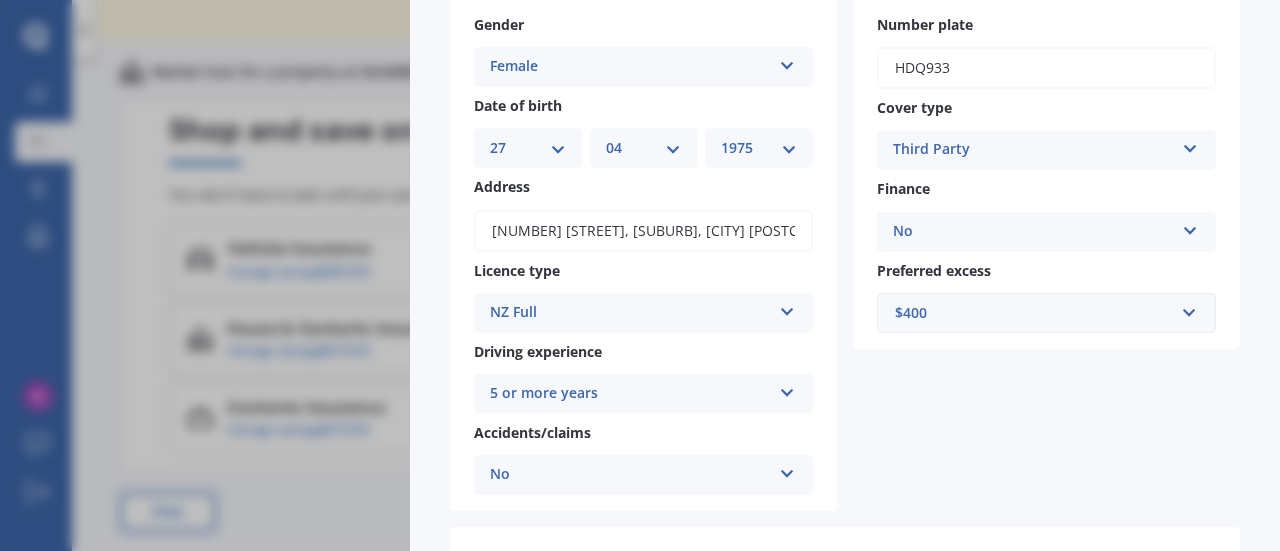 scroll, scrollTop: 0, scrollLeft: 0, axis: both 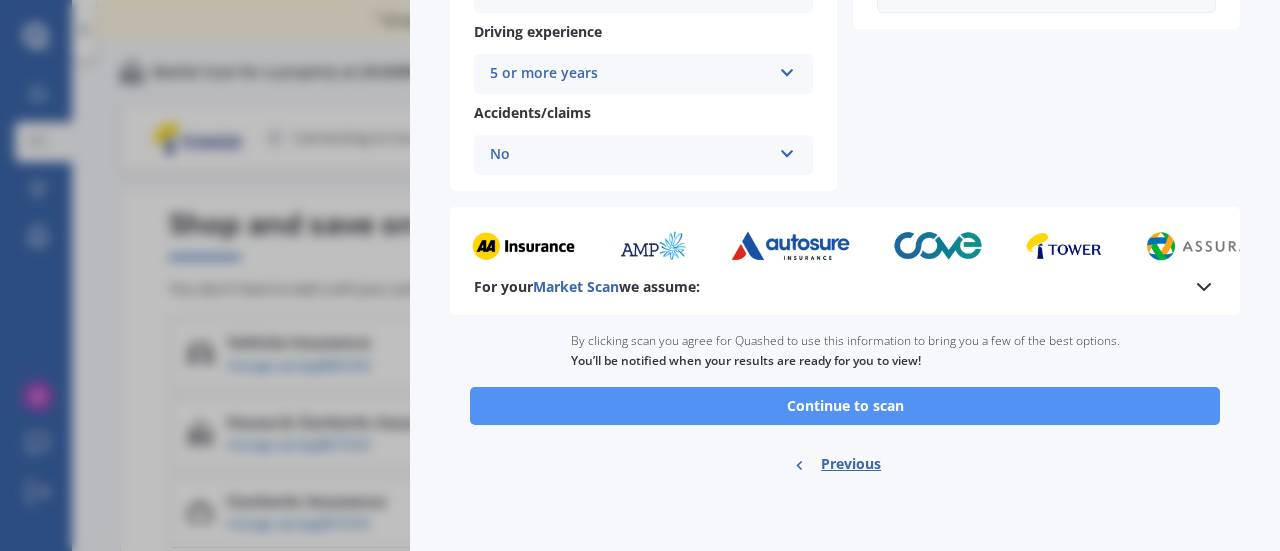 click on "Continue to scan" at bounding box center [845, 406] 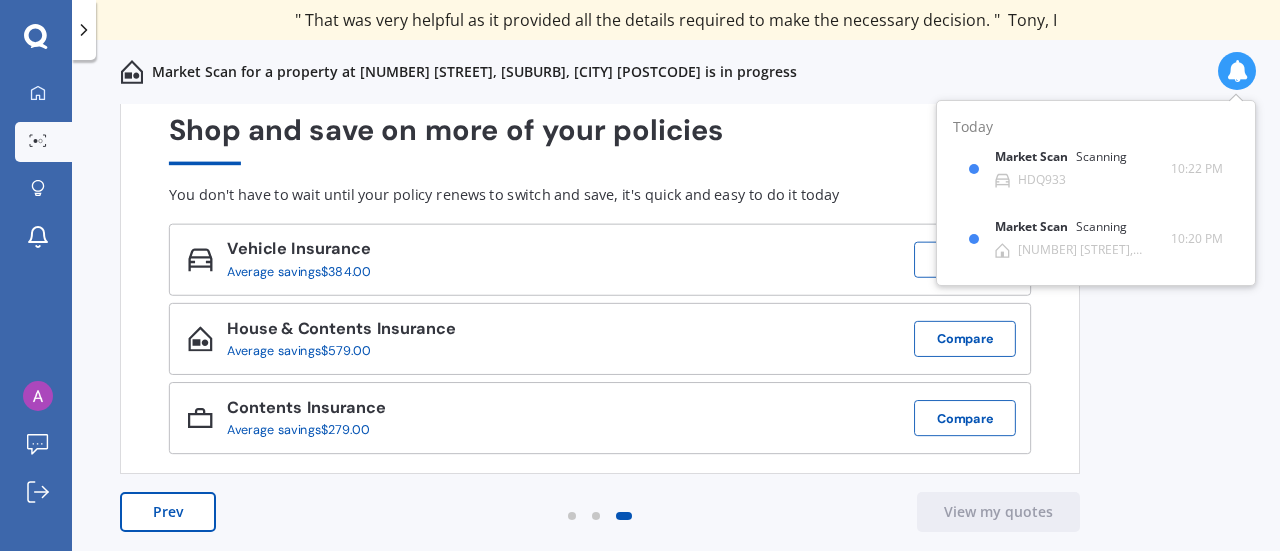 scroll, scrollTop: 0, scrollLeft: 0, axis: both 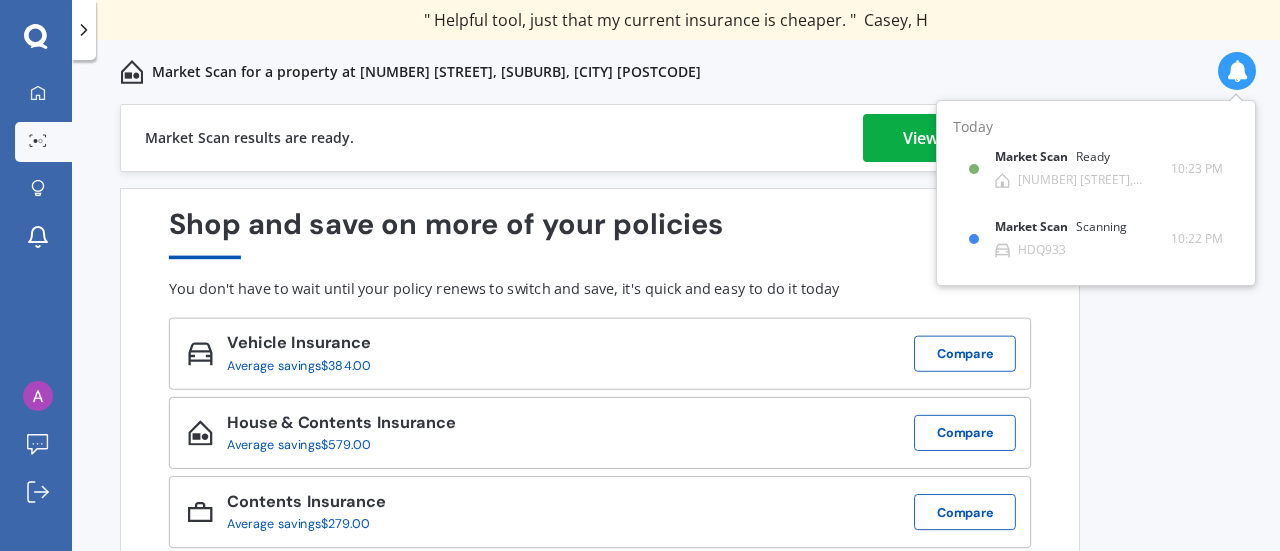 click on "View my quotes" at bounding box center [963, 138] 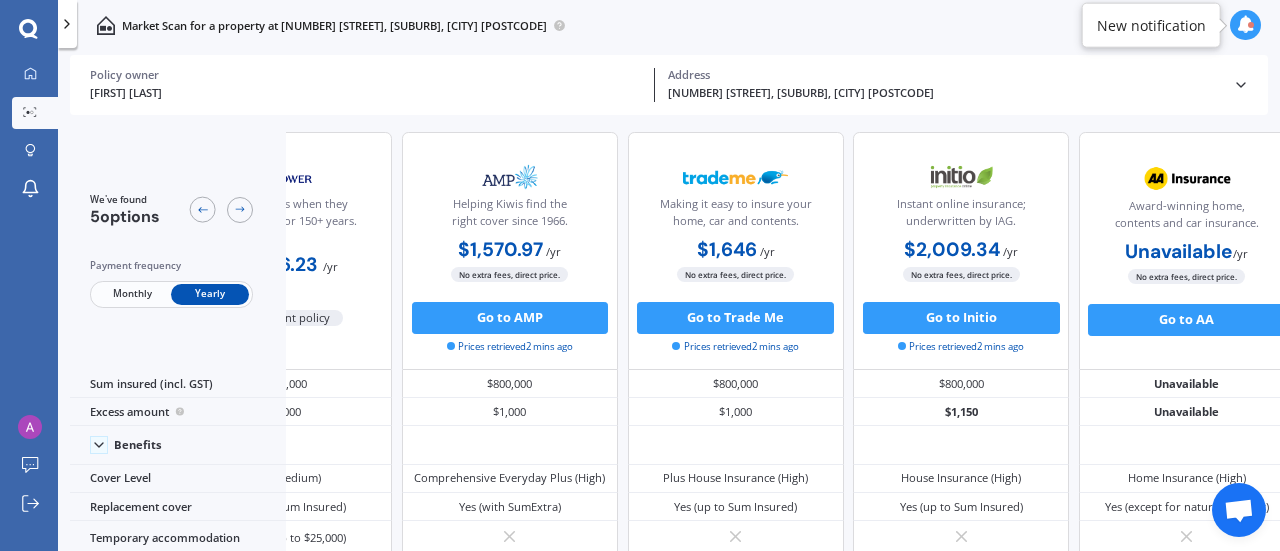 scroll, scrollTop: 0, scrollLeft: 165, axis: horizontal 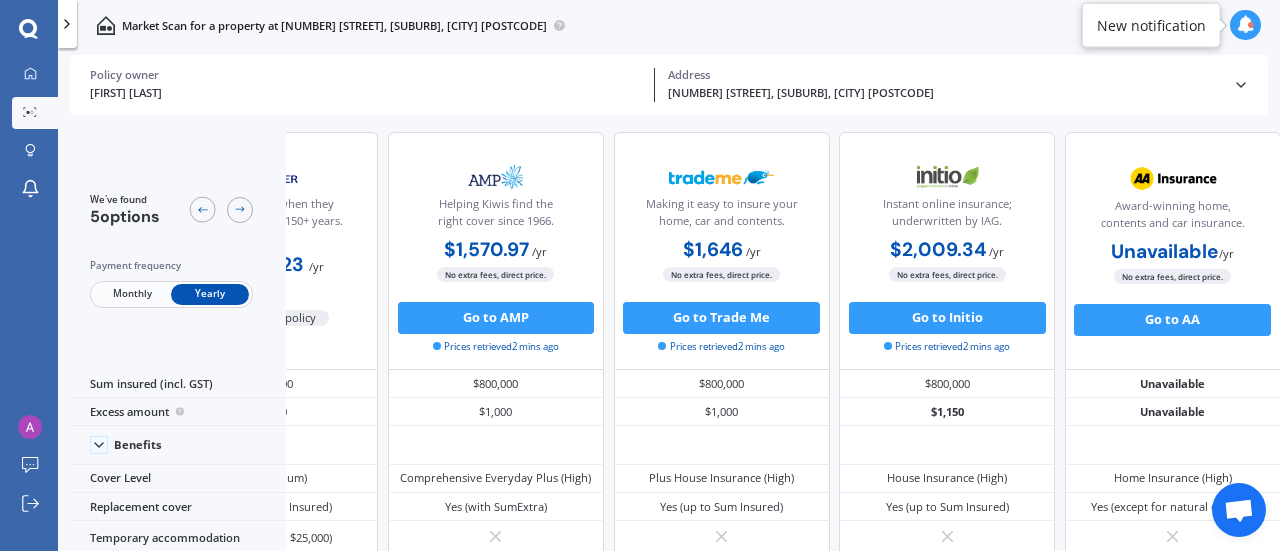 click on "Unavailable" at bounding box center (1165, 251) 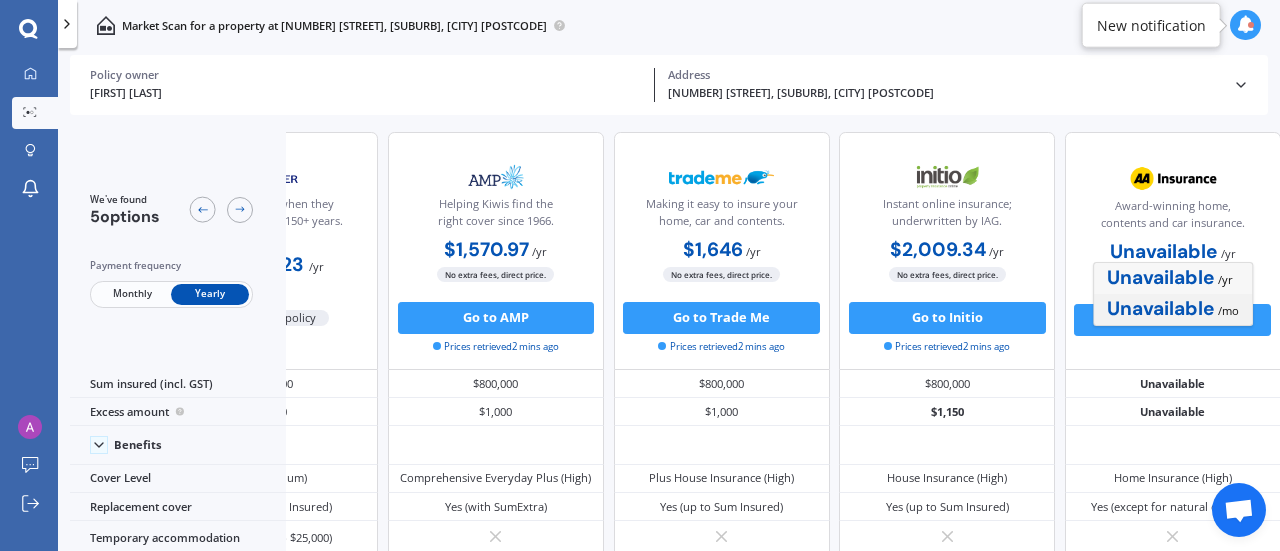 click on "Unavailable" at bounding box center [1161, 308] 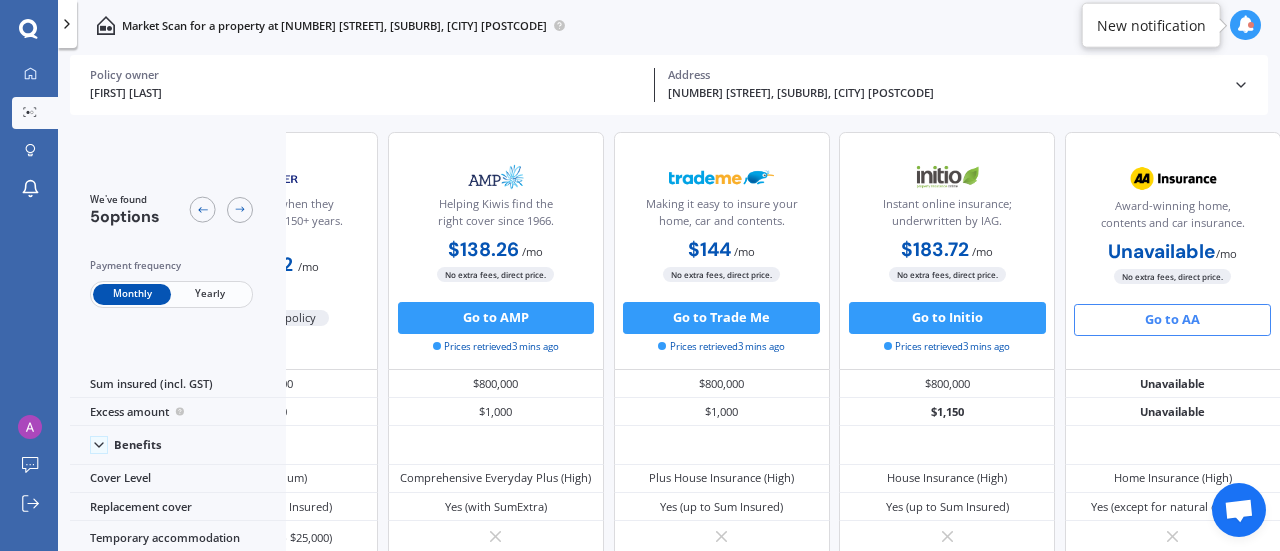 click on "Go to AA" at bounding box center (1172, 320) 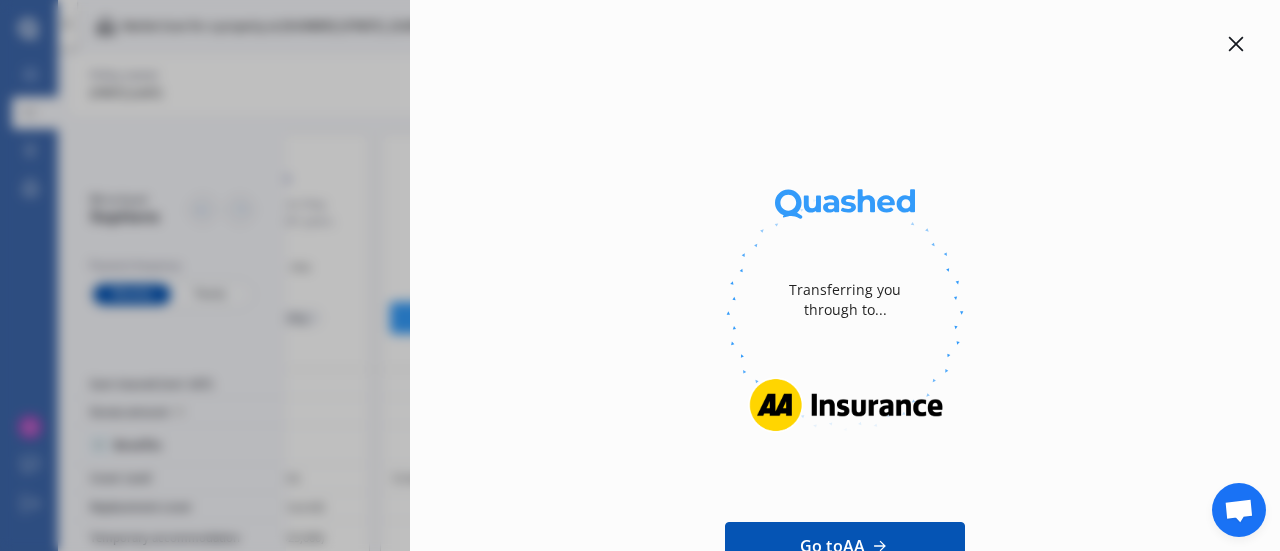 click 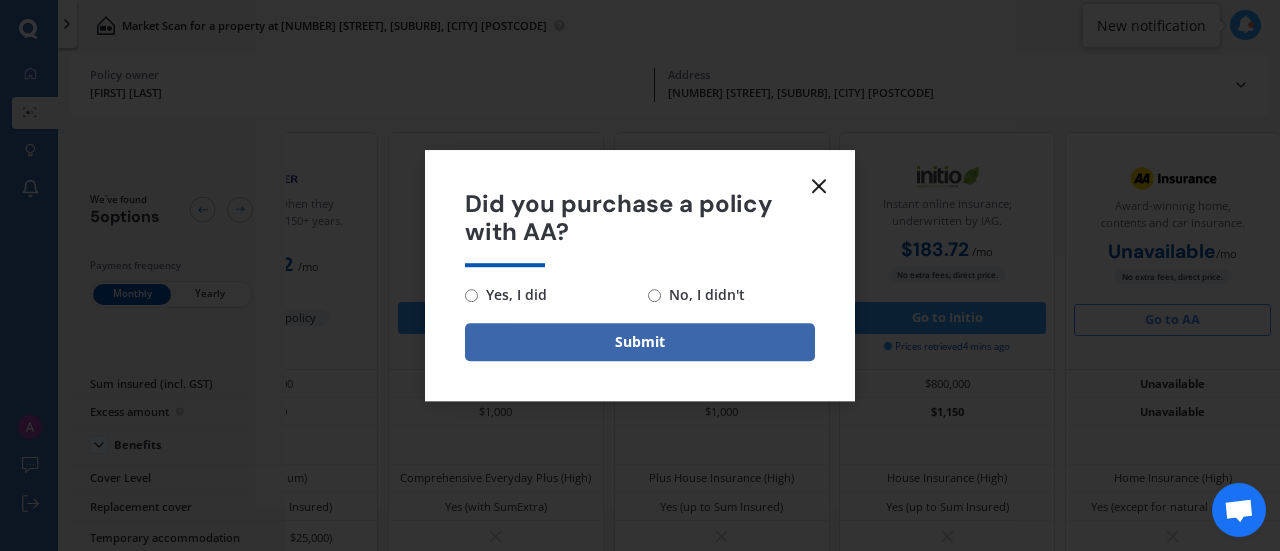click on "No, I didn't" at bounding box center (654, 295) 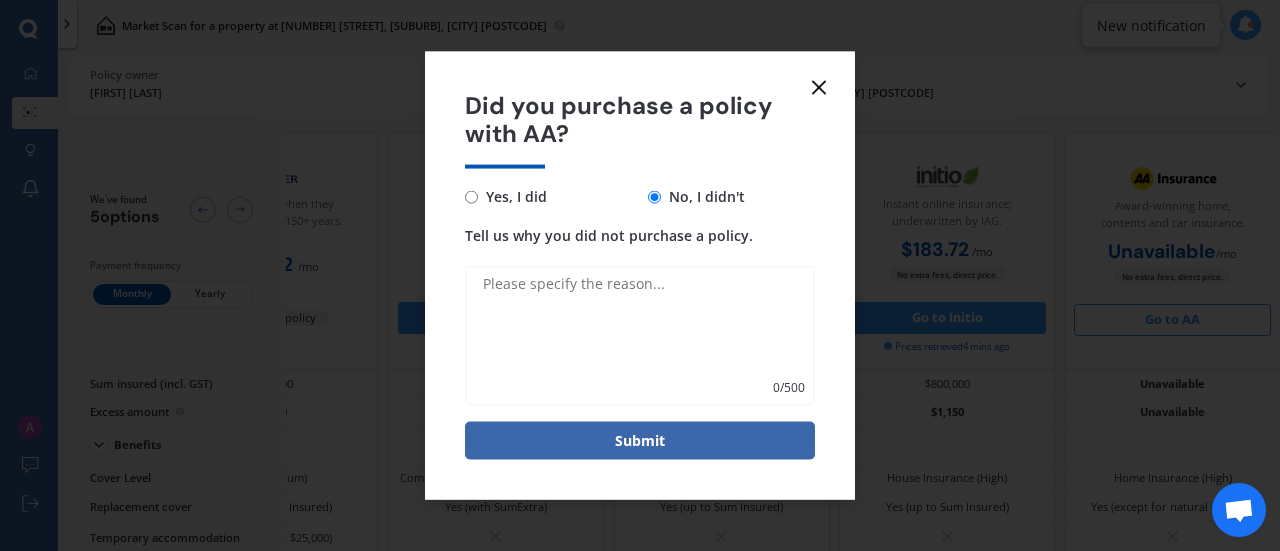 click 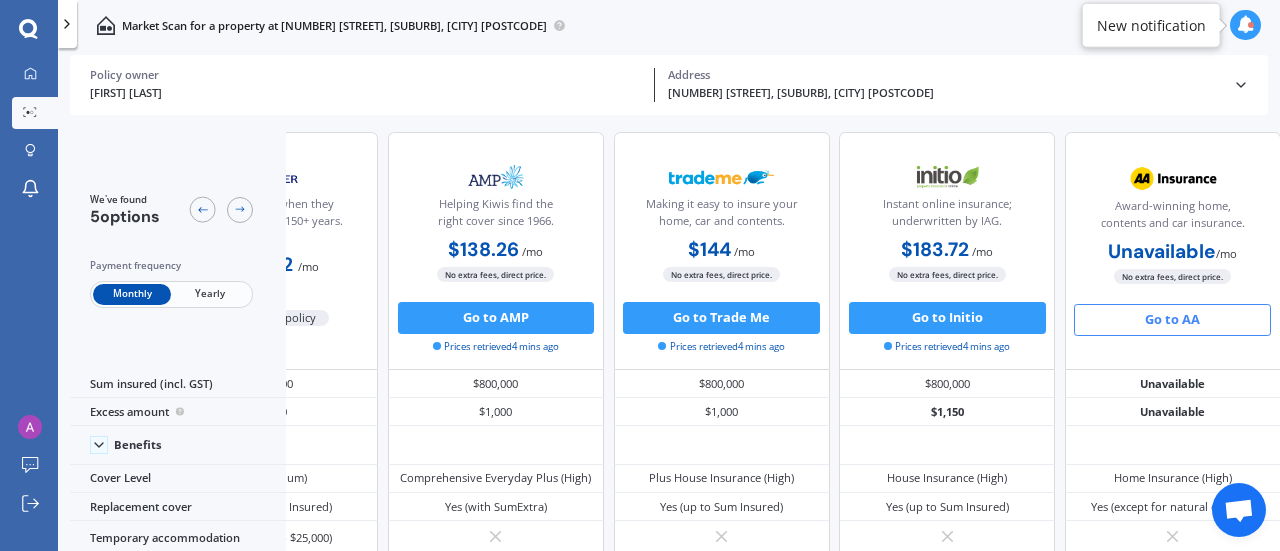 scroll, scrollTop: 0, scrollLeft: 0, axis: both 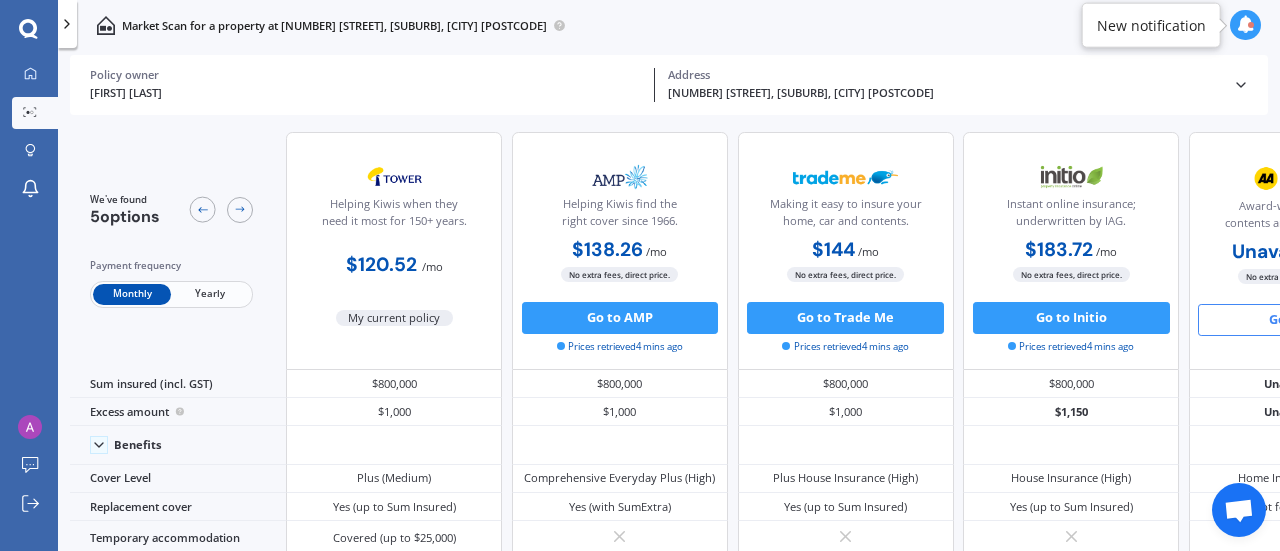 click on "Yearly" at bounding box center [210, 294] 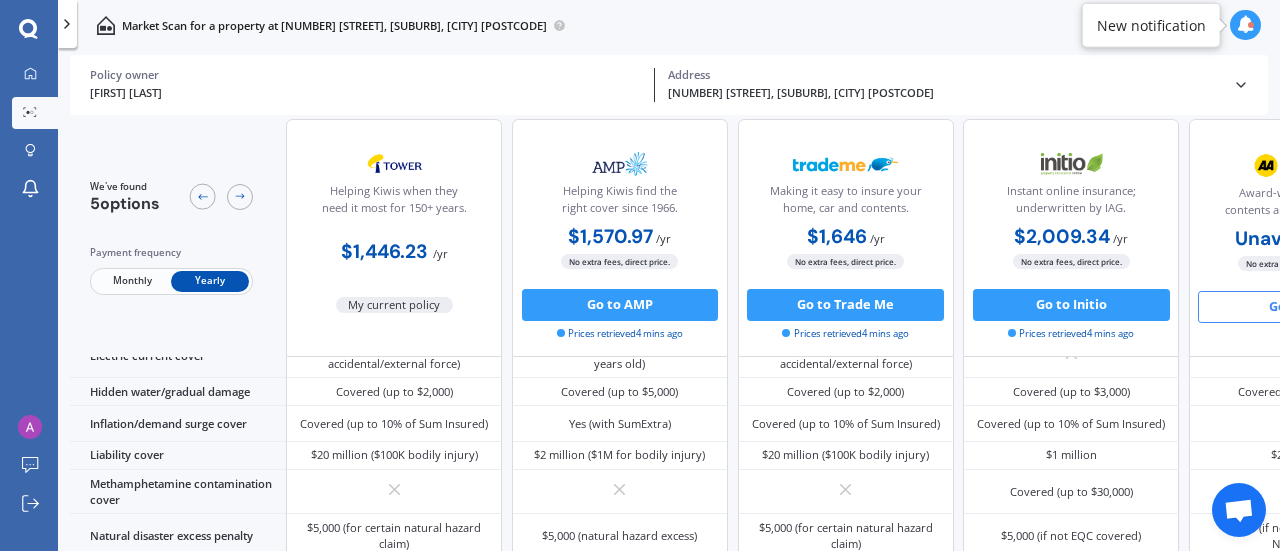 scroll, scrollTop: 1223, scrollLeft: 0, axis: vertical 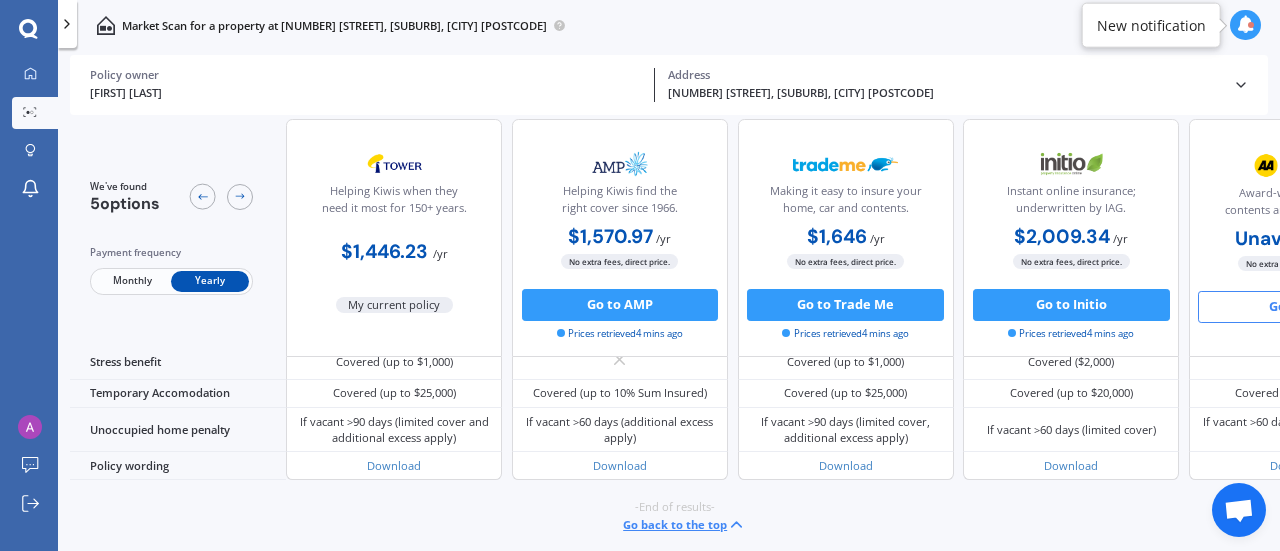 click 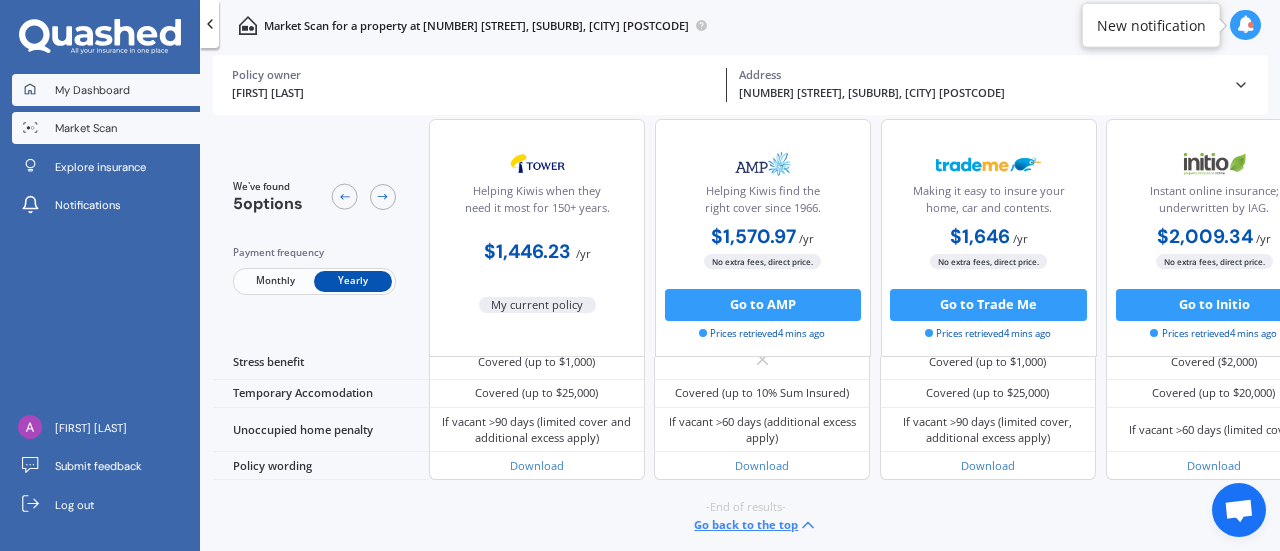 click on "My Dashboard" at bounding box center (92, 90) 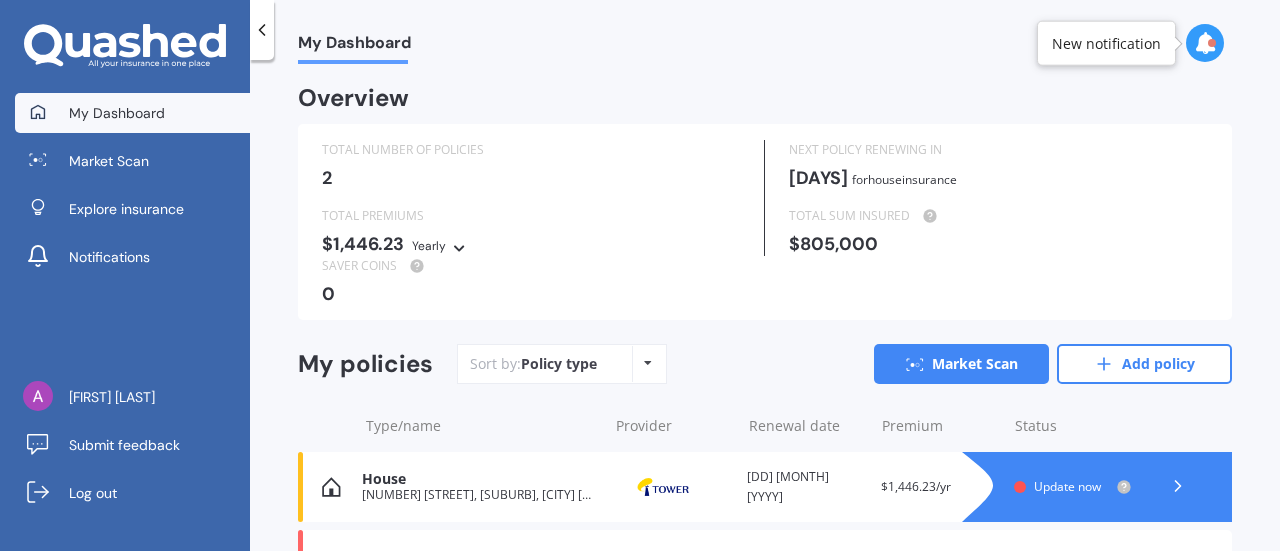 scroll, scrollTop: 132, scrollLeft: 0, axis: vertical 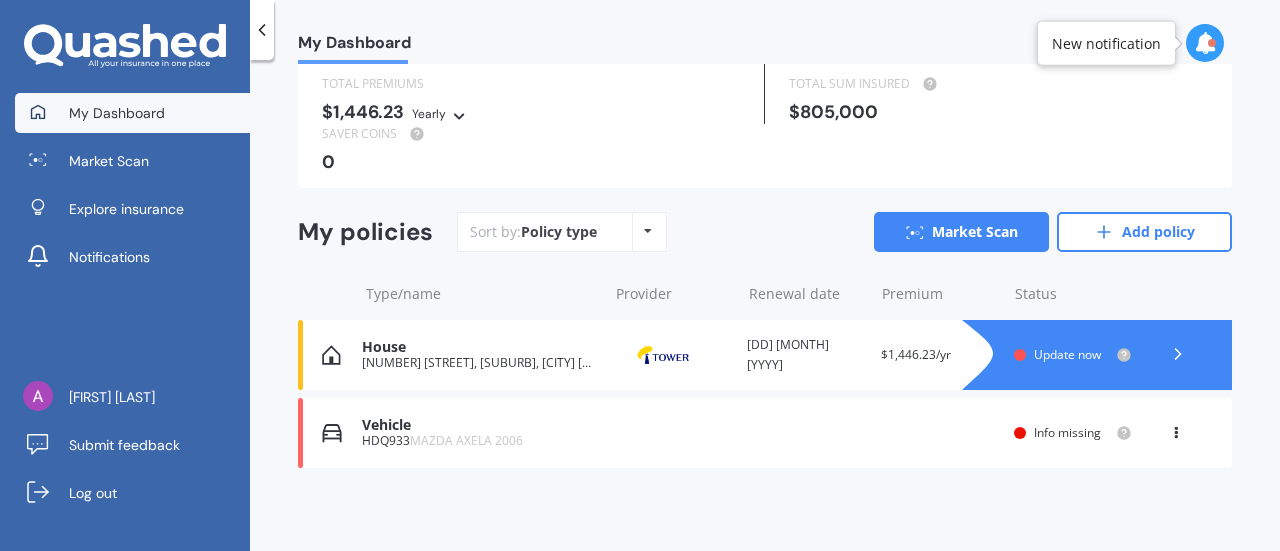 click on "Vehicle HDQ933 MAZDA AXELA 2006 Renewal date Premium You are paying Yearly Status Info missing View option View policy Delete" at bounding box center (765, 433) 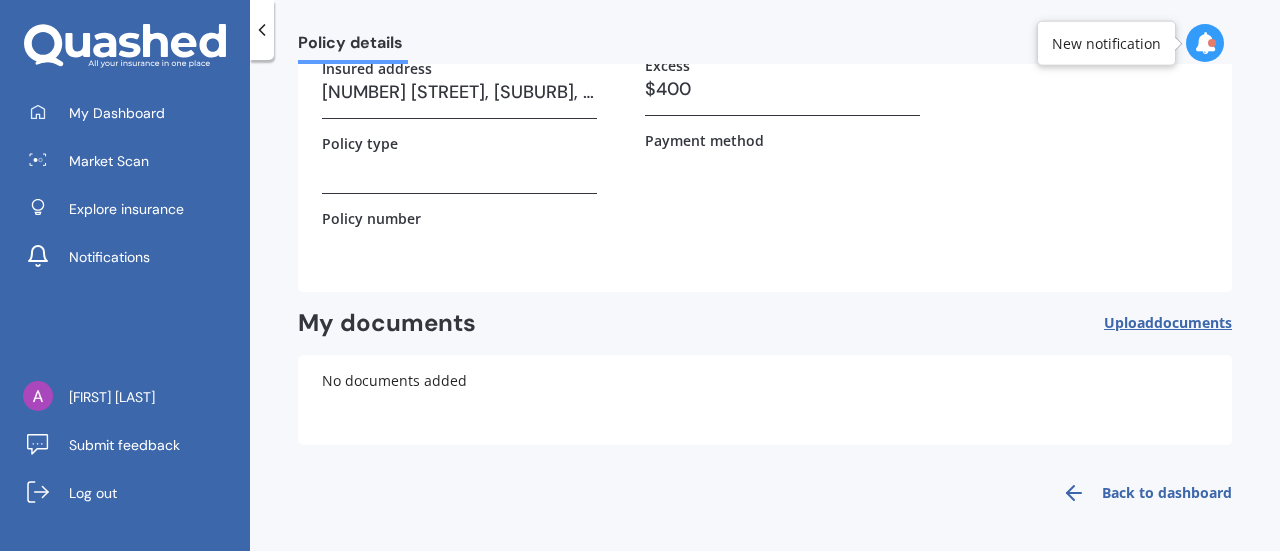 scroll, scrollTop: 0, scrollLeft: 0, axis: both 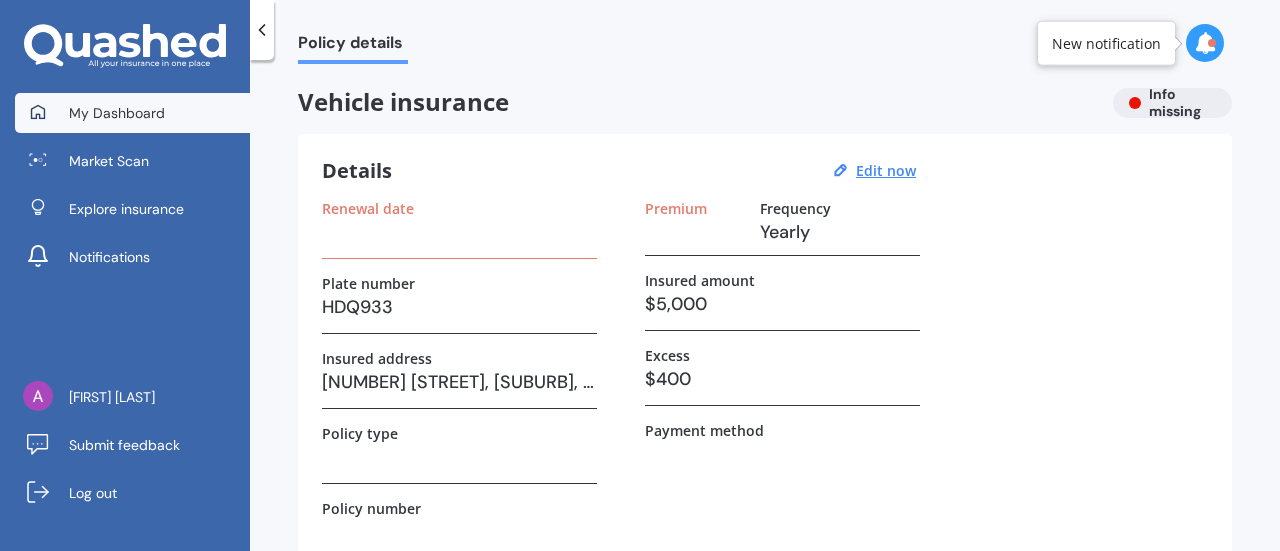 click on "My Dashboard" at bounding box center [132, 113] 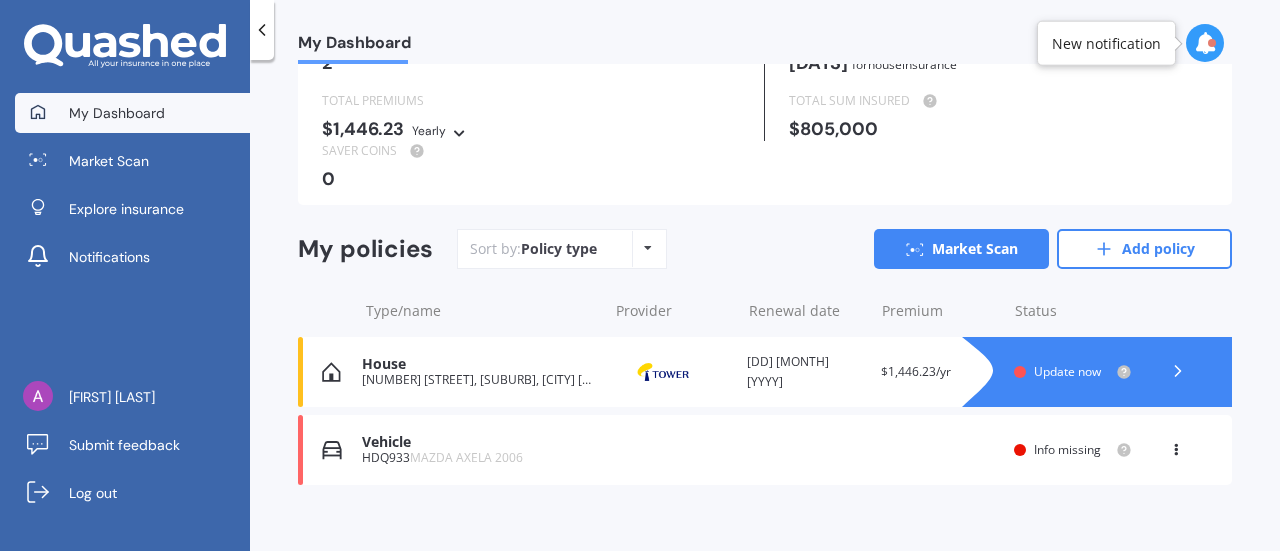 scroll, scrollTop: 132, scrollLeft: 0, axis: vertical 